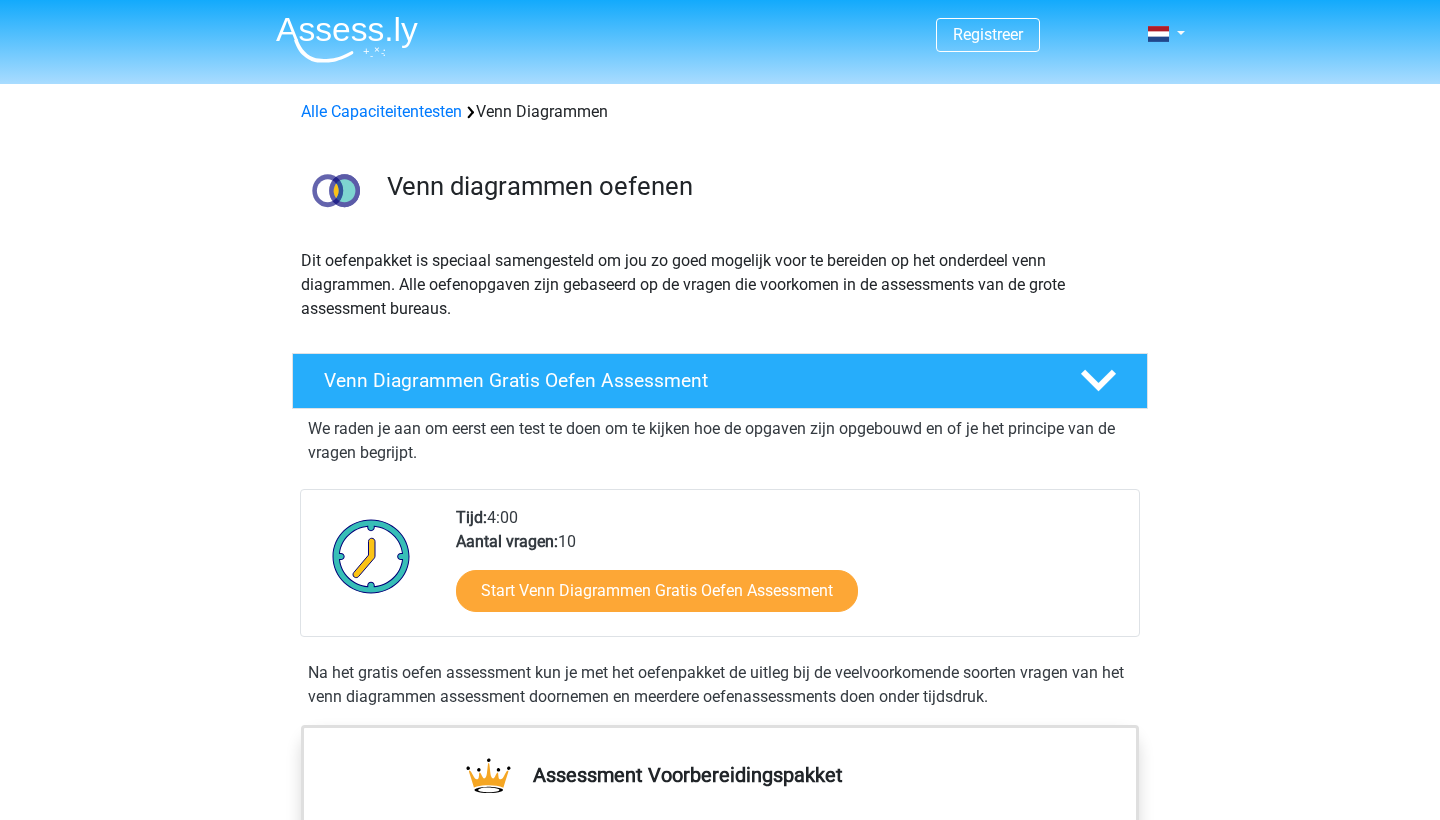 scroll, scrollTop: 1, scrollLeft: 0, axis: vertical 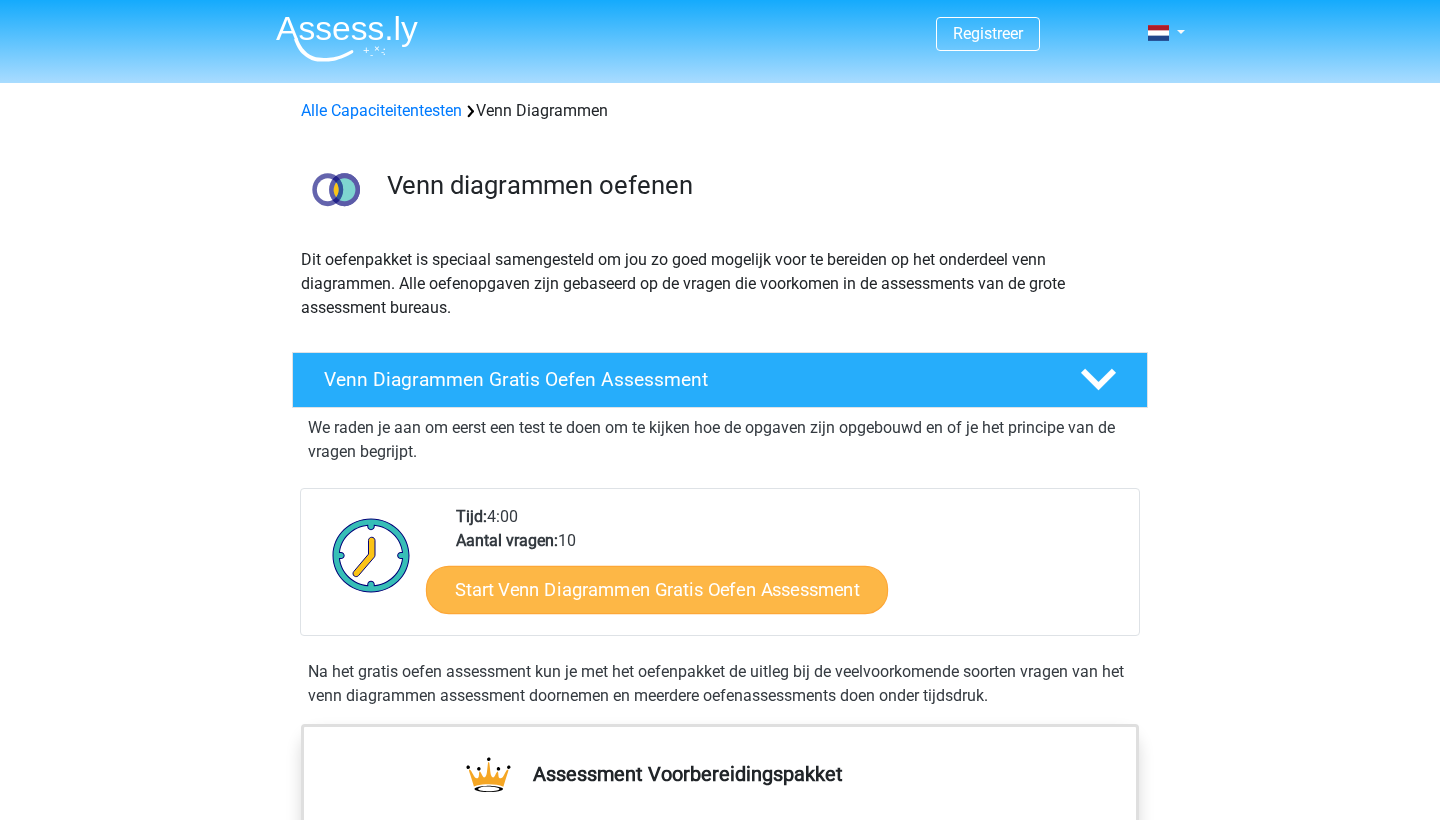 click on "Start Venn Diagrammen
Gratis Oefen Assessment" at bounding box center [657, 590] 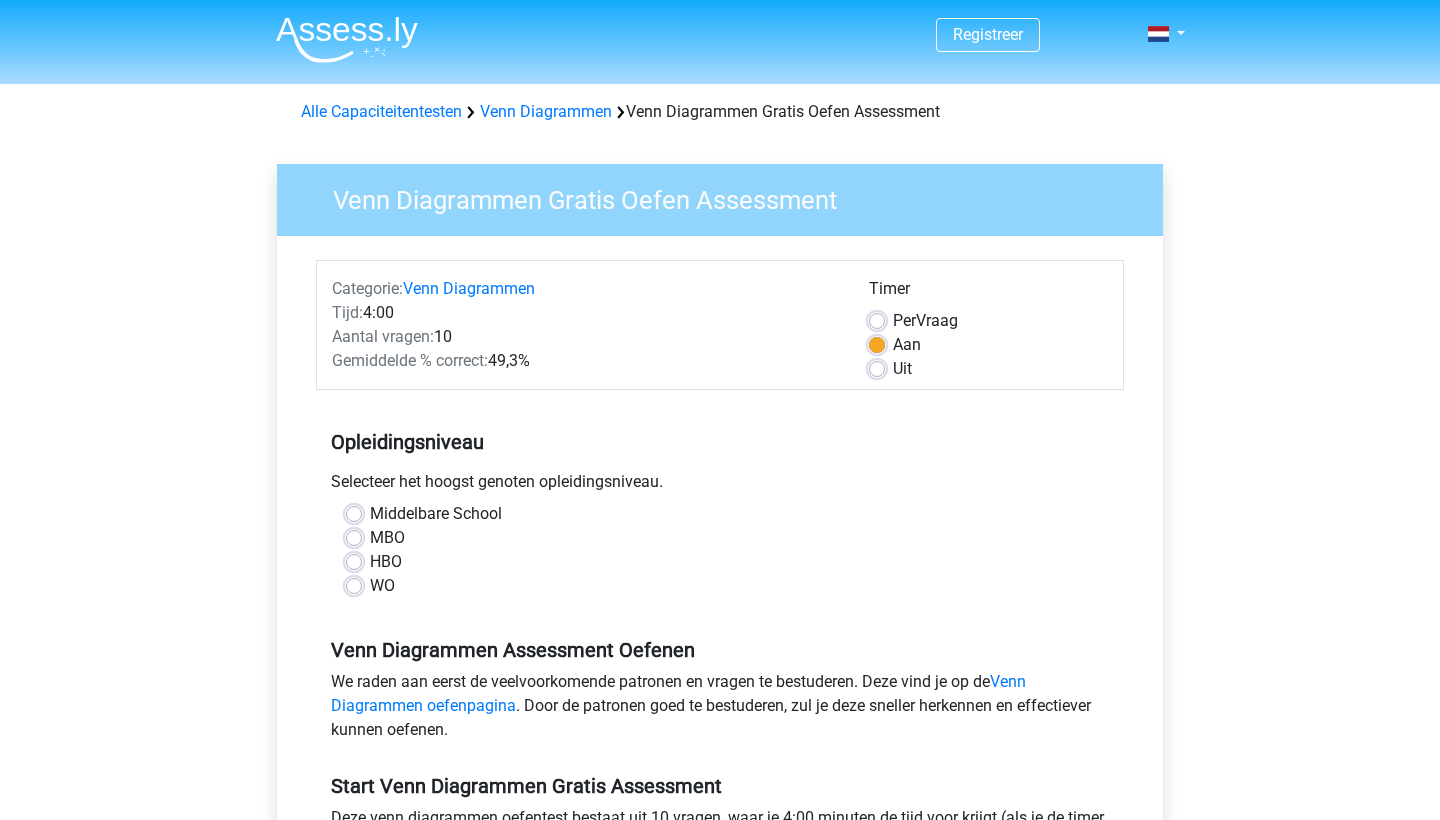 scroll, scrollTop: 0, scrollLeft: 0, axis: both 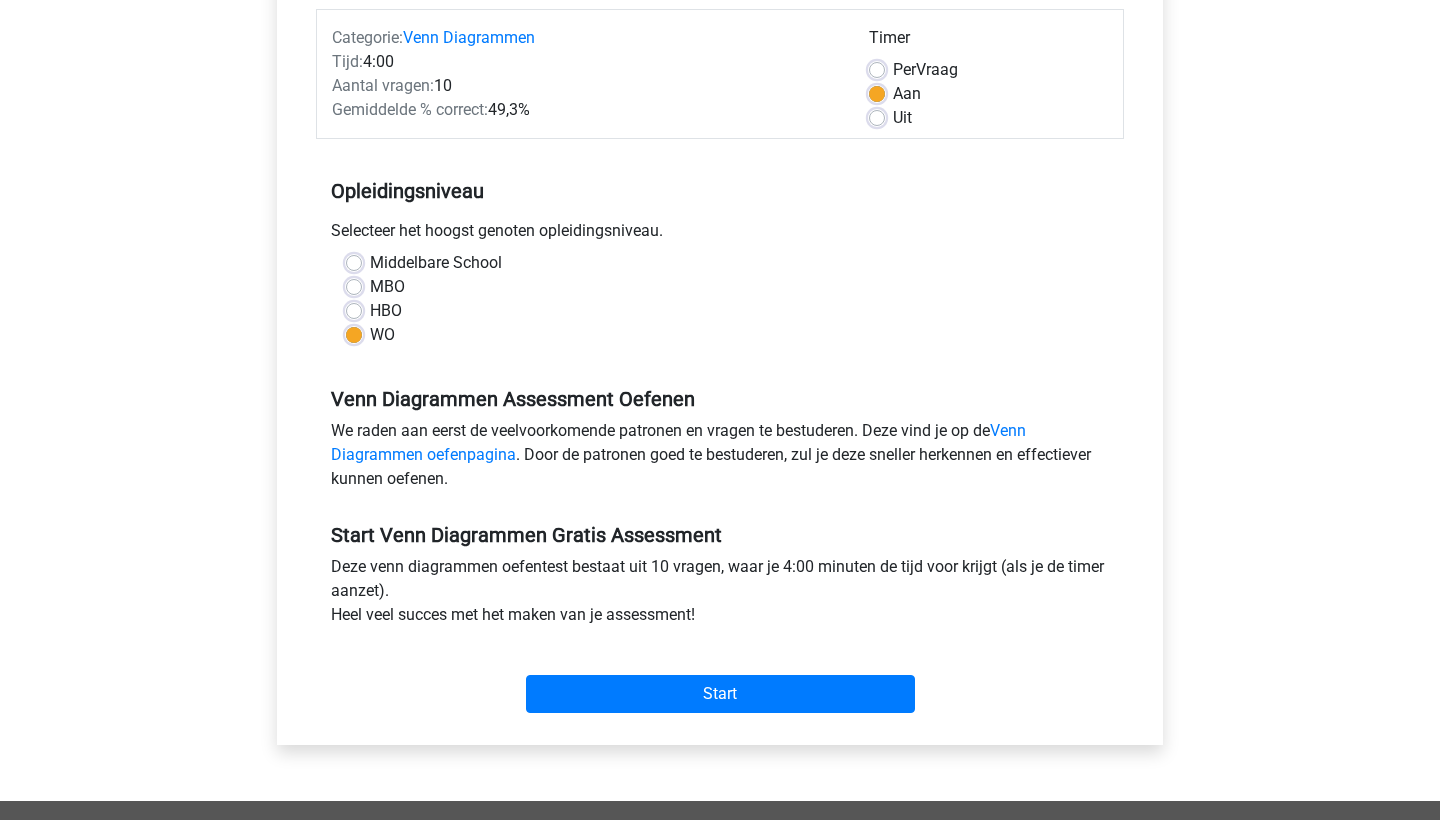 click on "Per  Vraag" at bounding box center [925, 70] 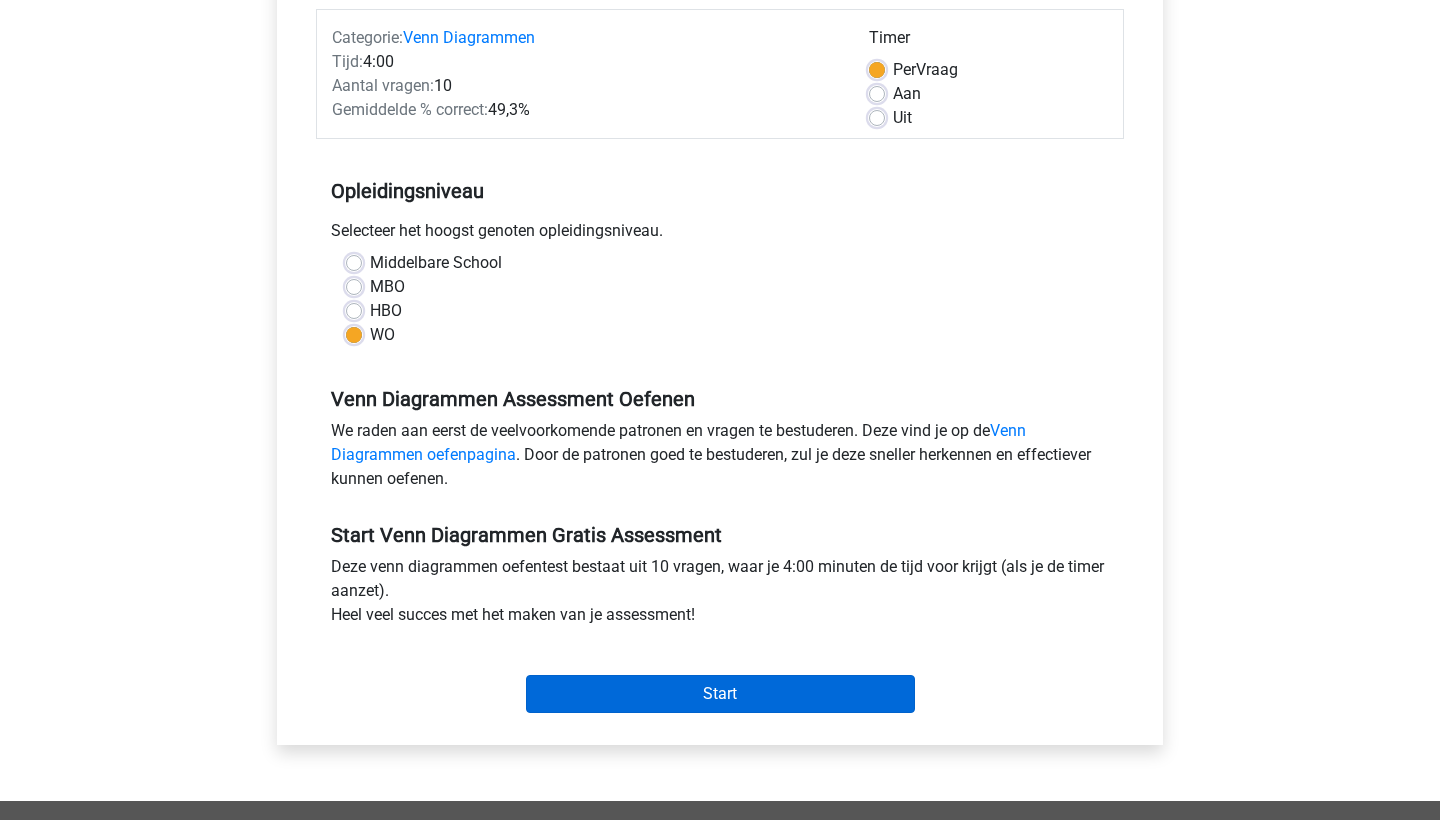 click on "Start" at bounding box center (720, 694) 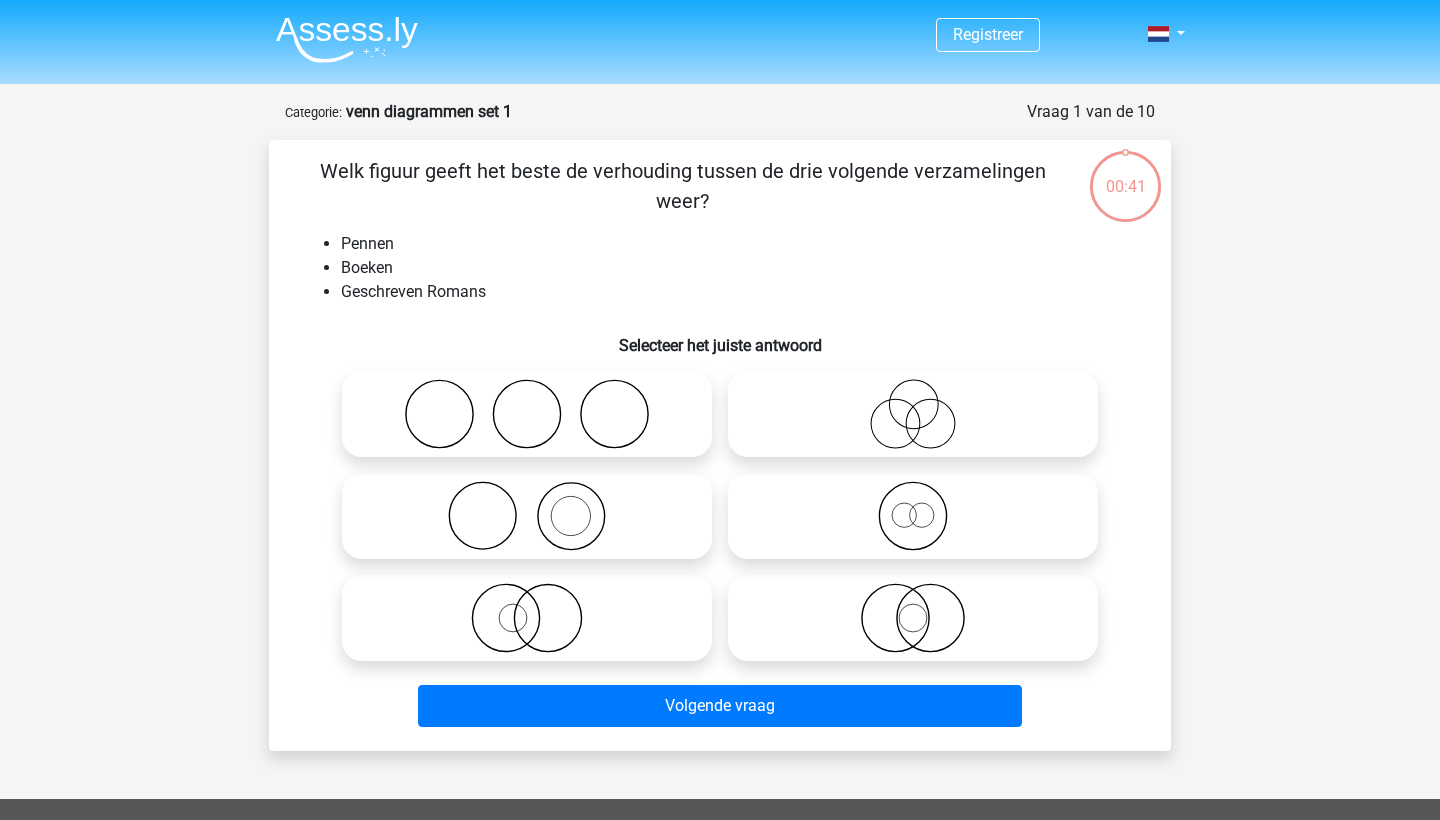 scroll, scrollTop: 0, scrollLeft: 0, axis: both 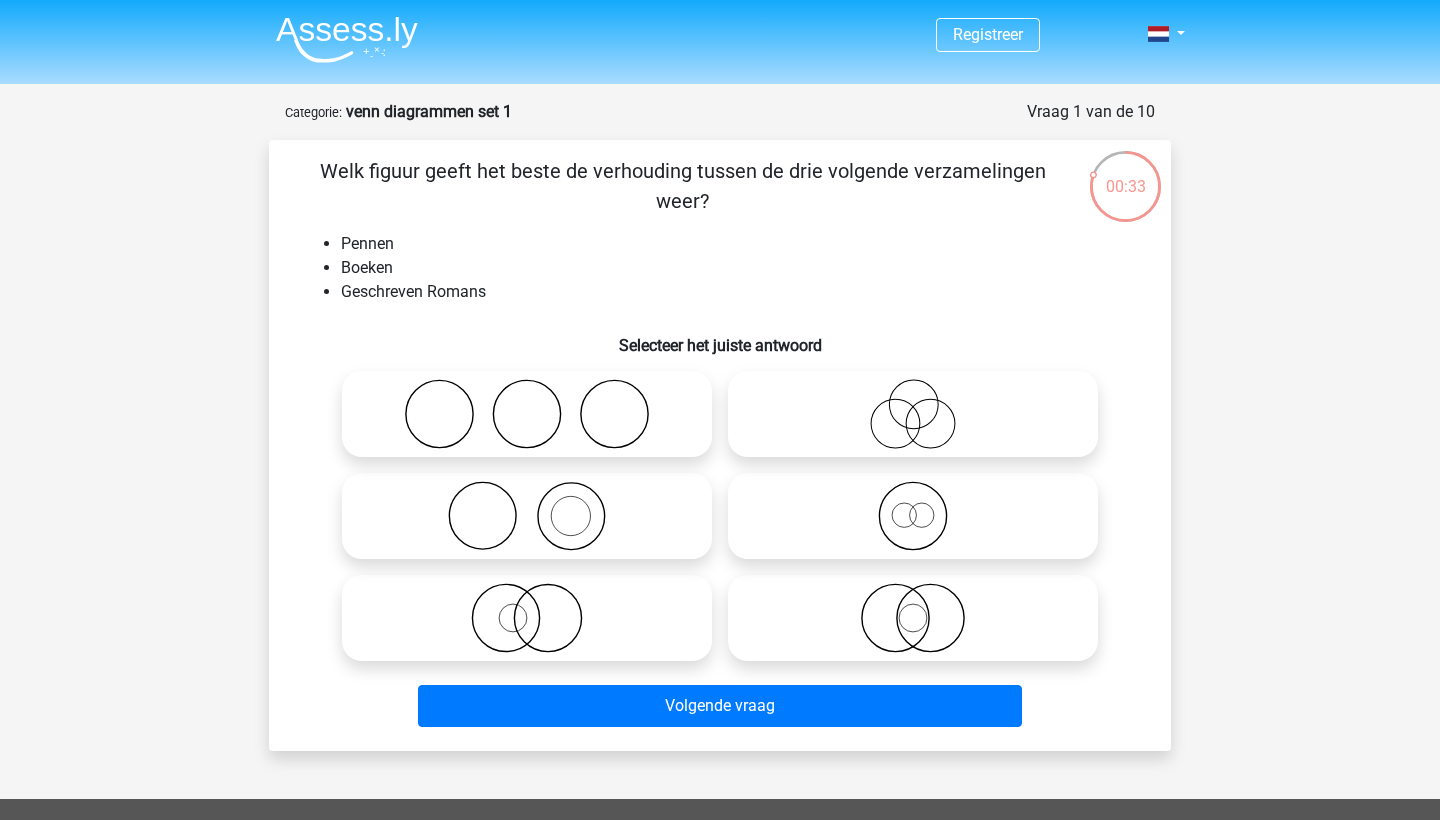 click 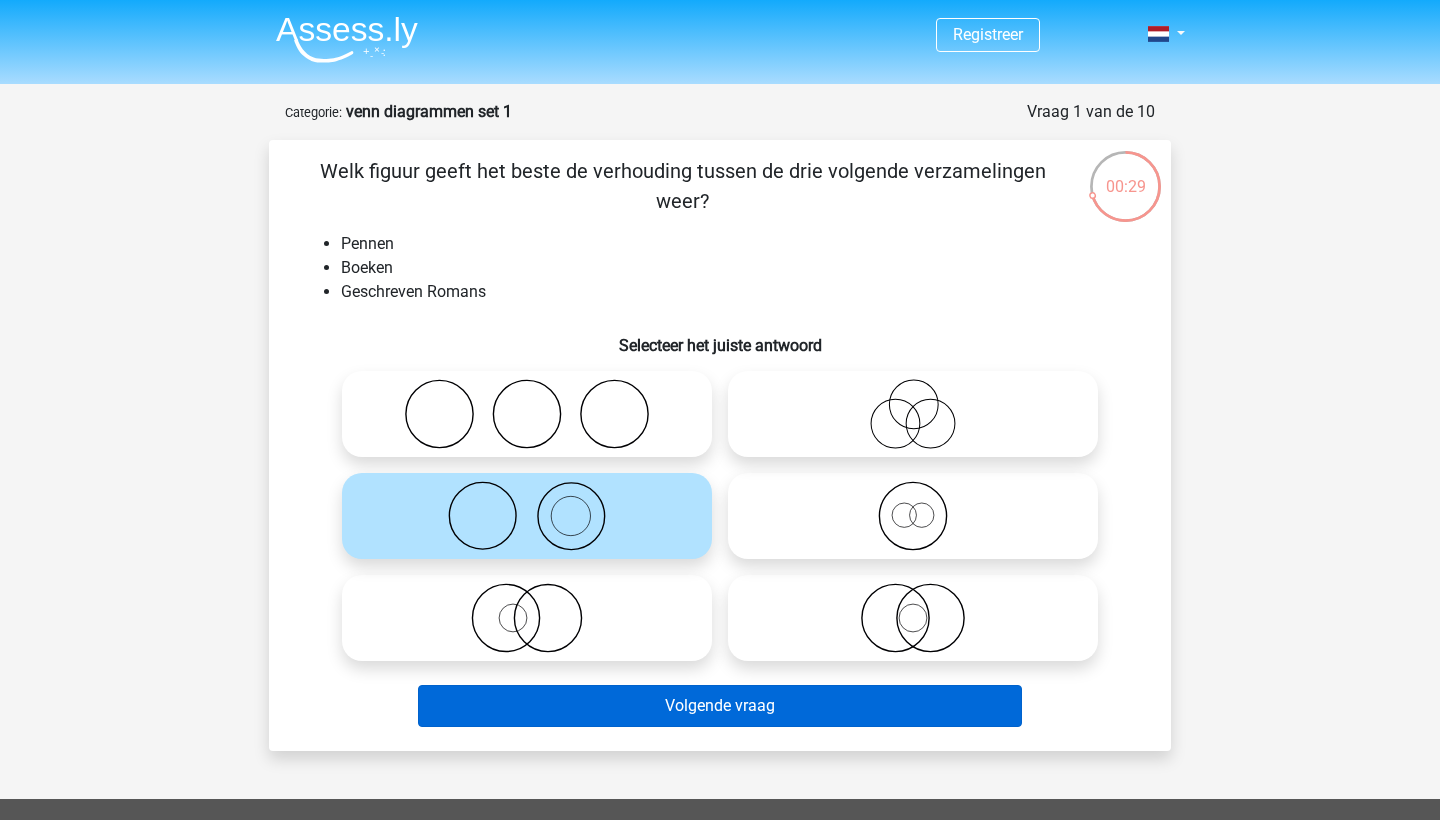 click on "Volgende vraag" at bounding box center [720, 706] 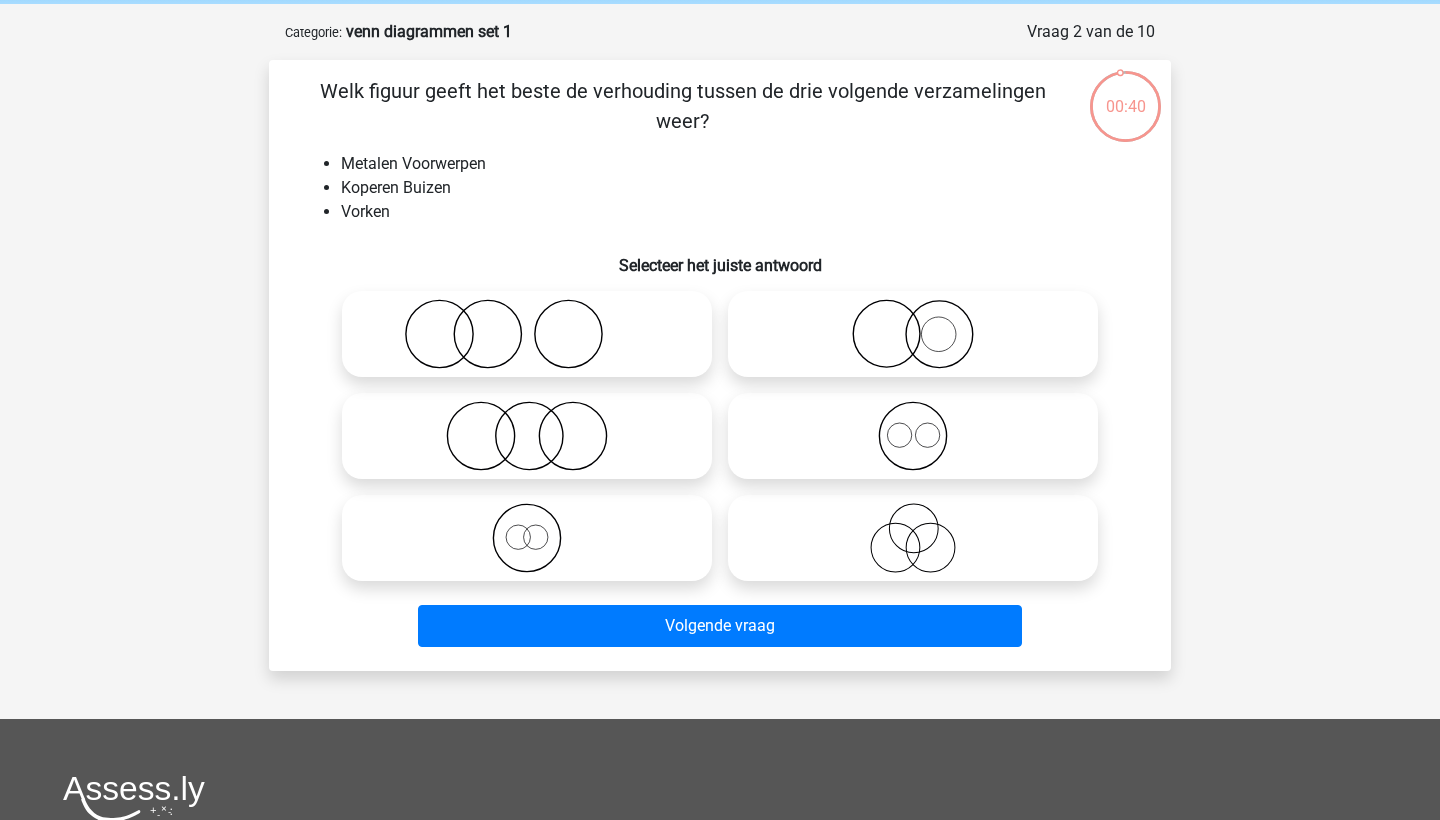 scroll, scrollTop: 79, scrollLeft: 0, axis: vertical 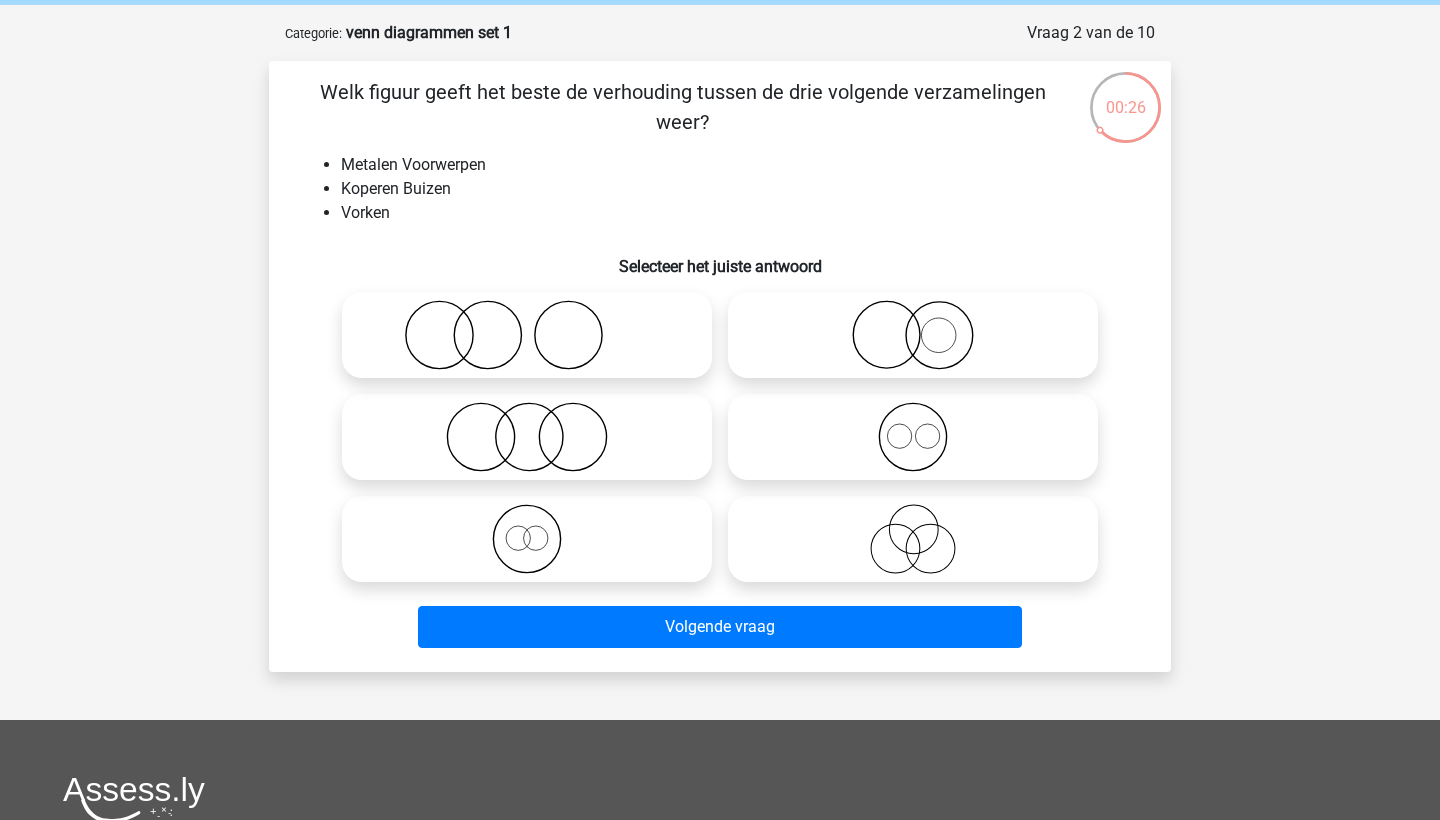 click 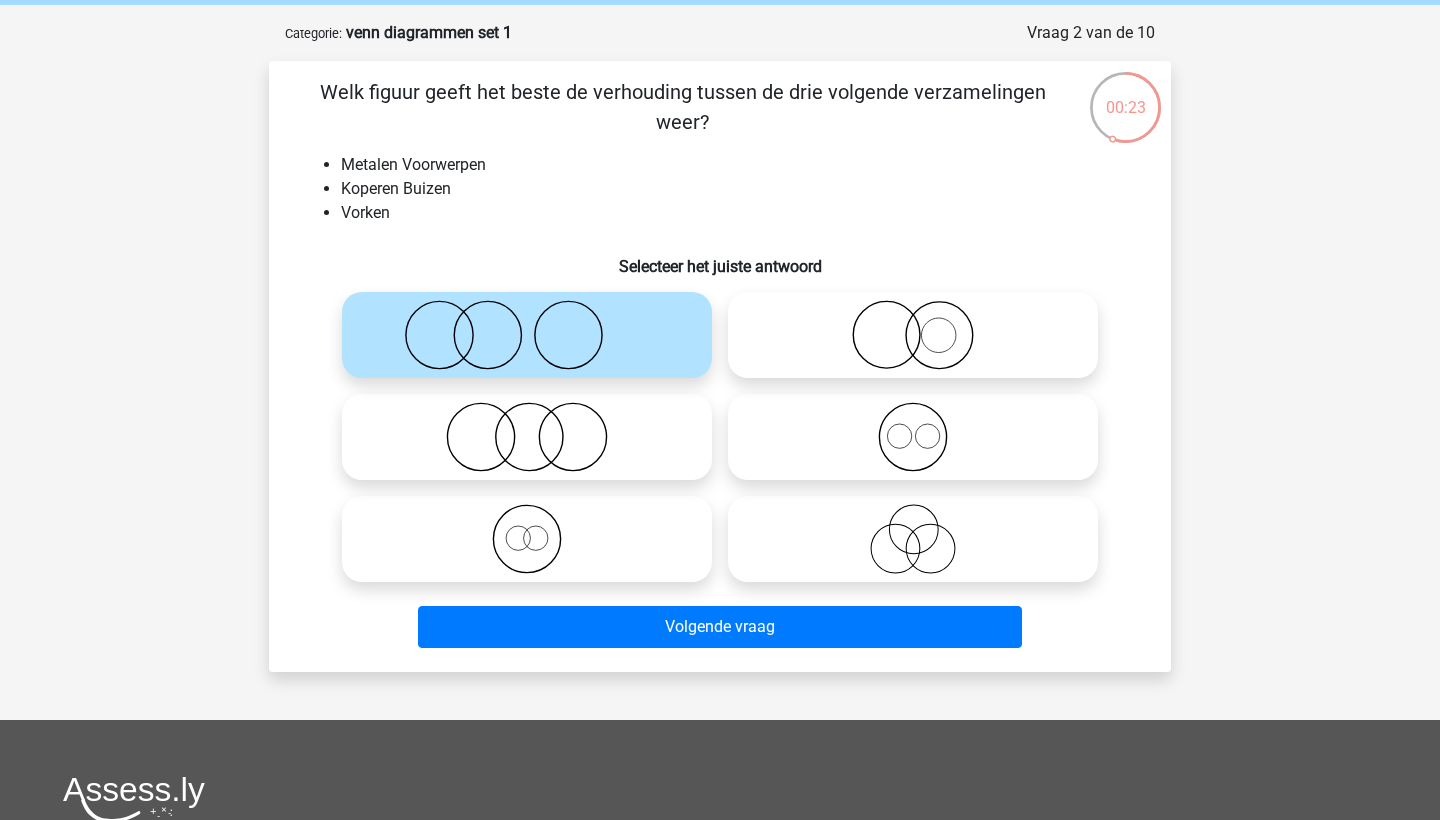 click 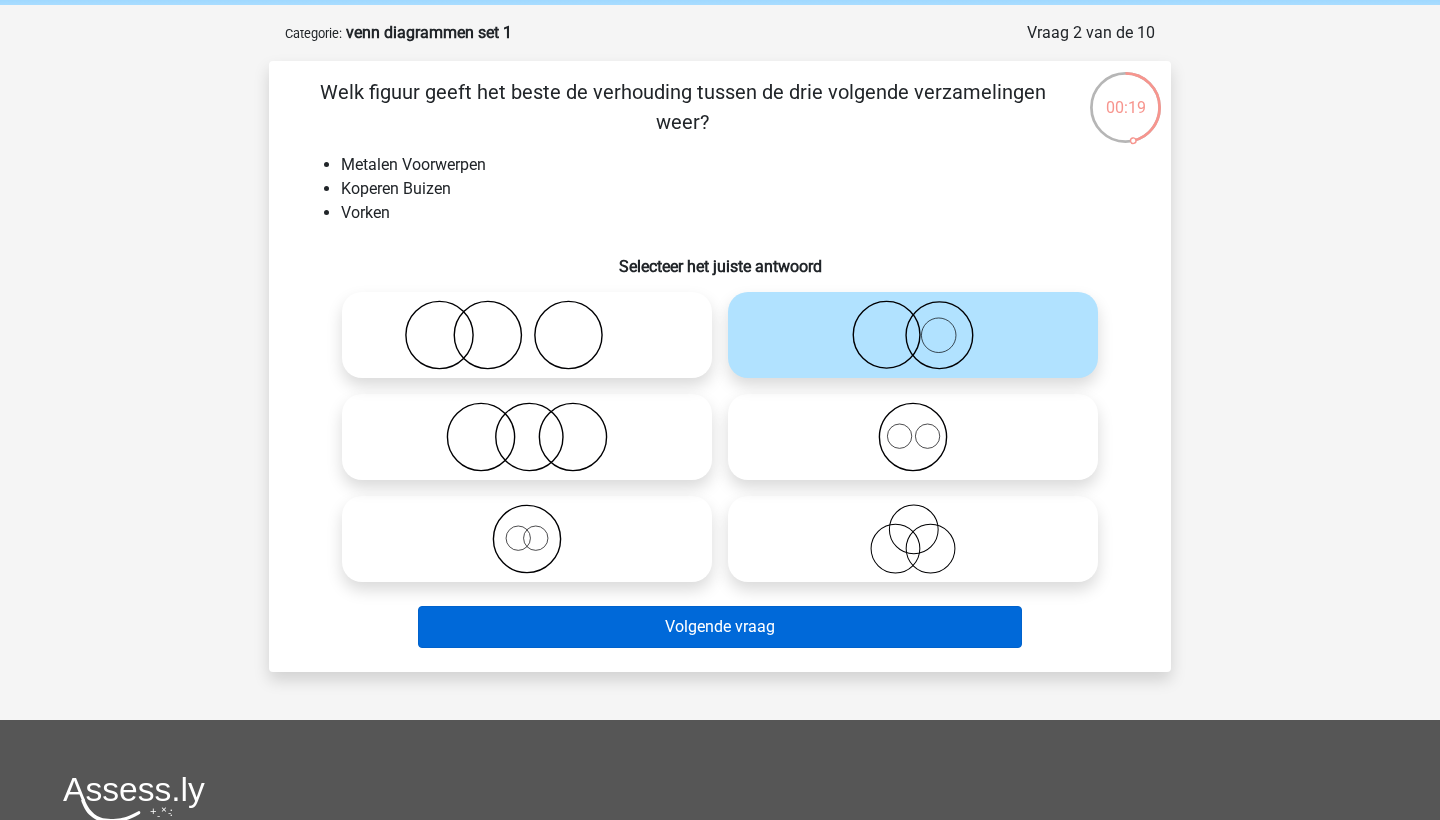 click on "Volgende vraag" at bounding box center [720, 627] 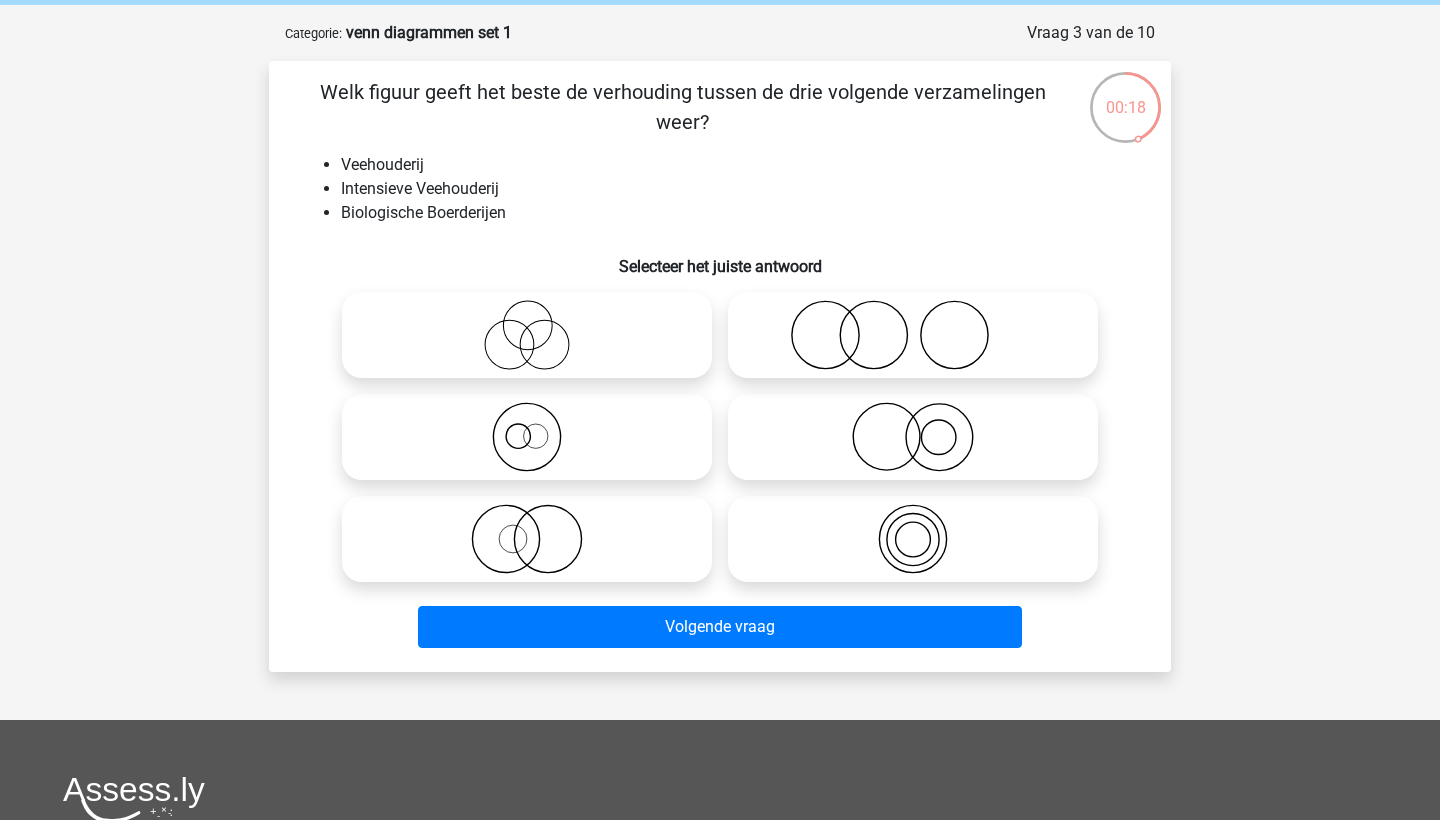 scroll, scrollTop: 100, scrollLeft: 0, axis: vertical 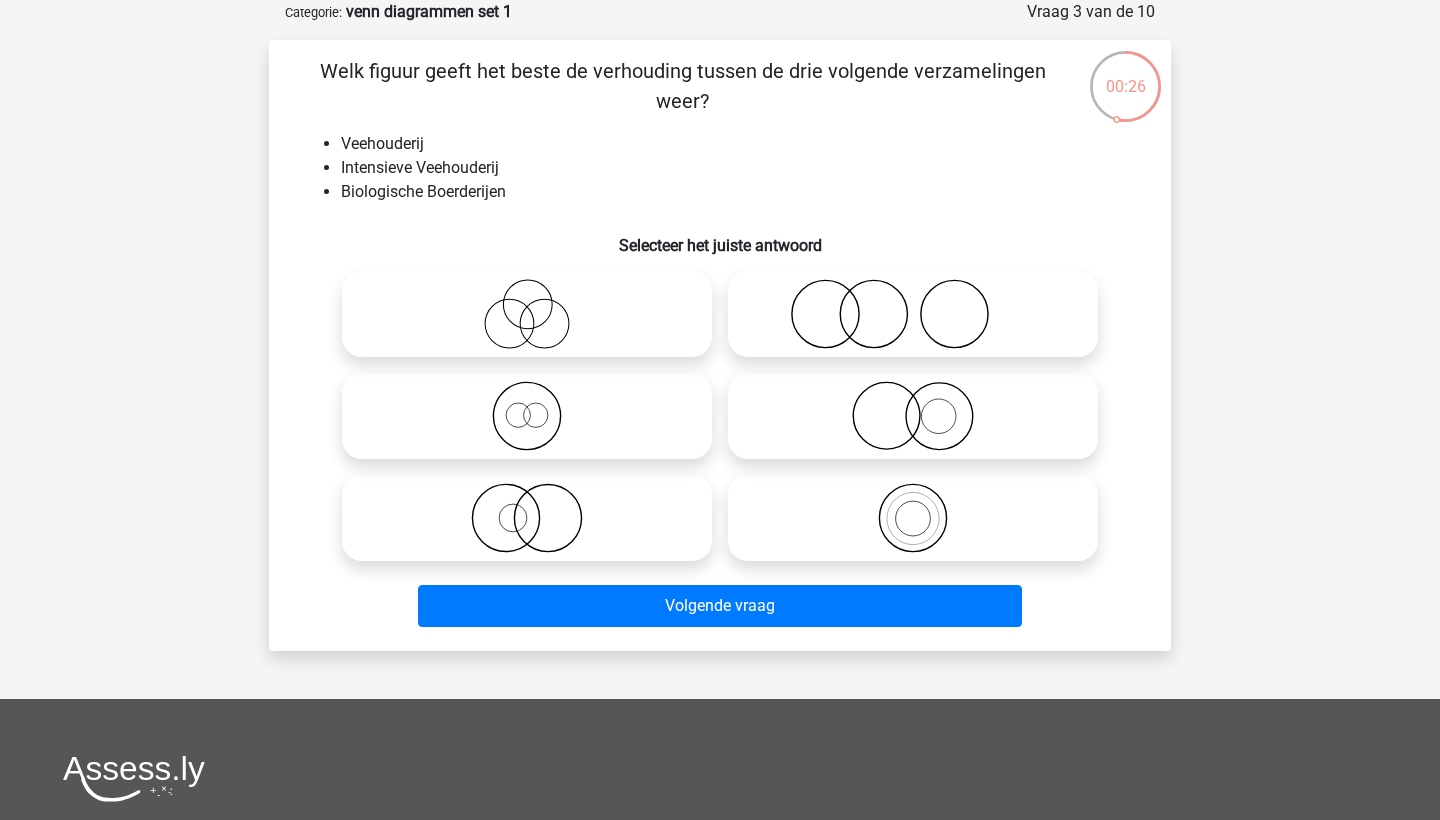 click 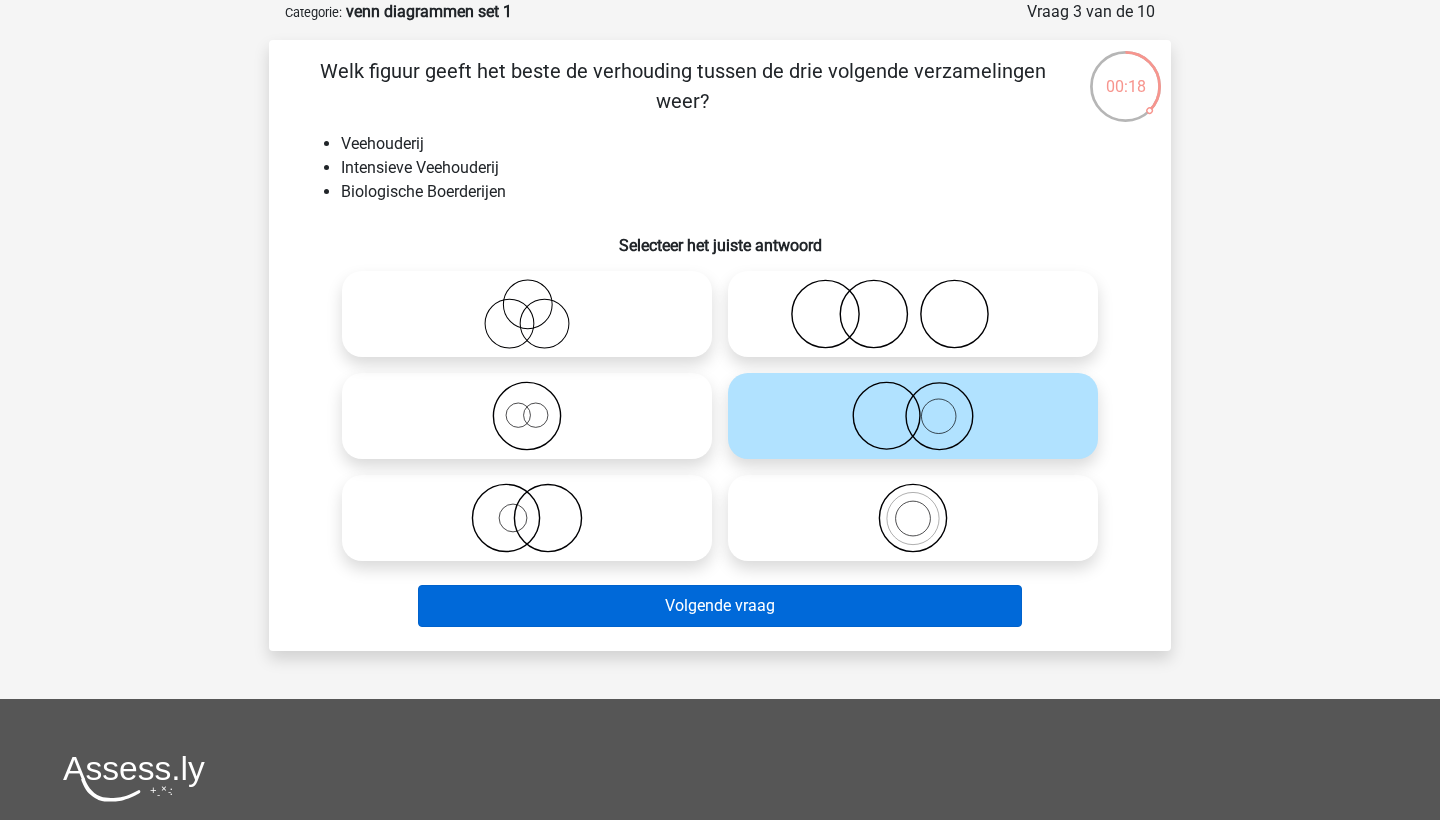 click on "Volgende vraag" at bounding box center [720, 606] 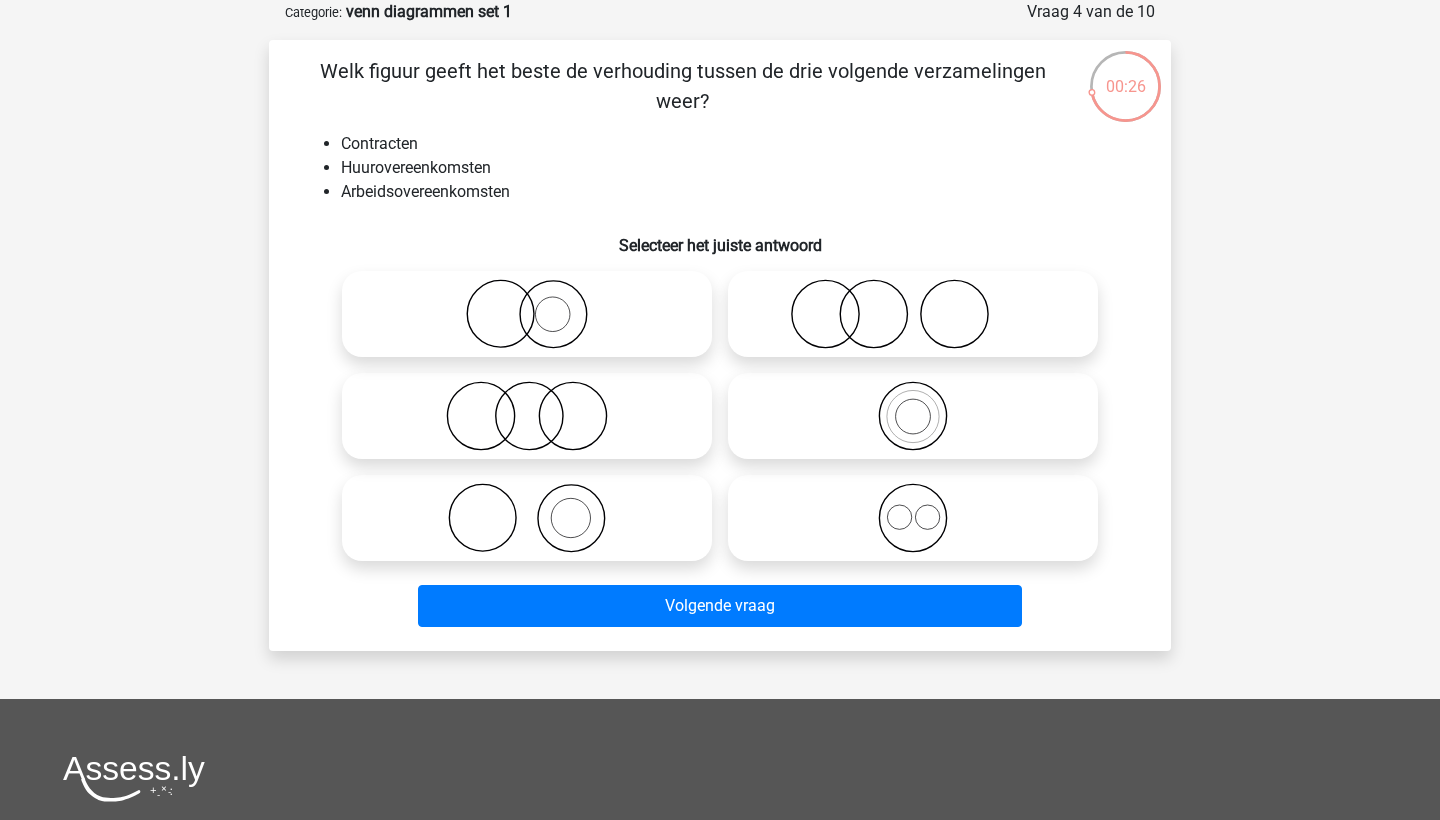 click 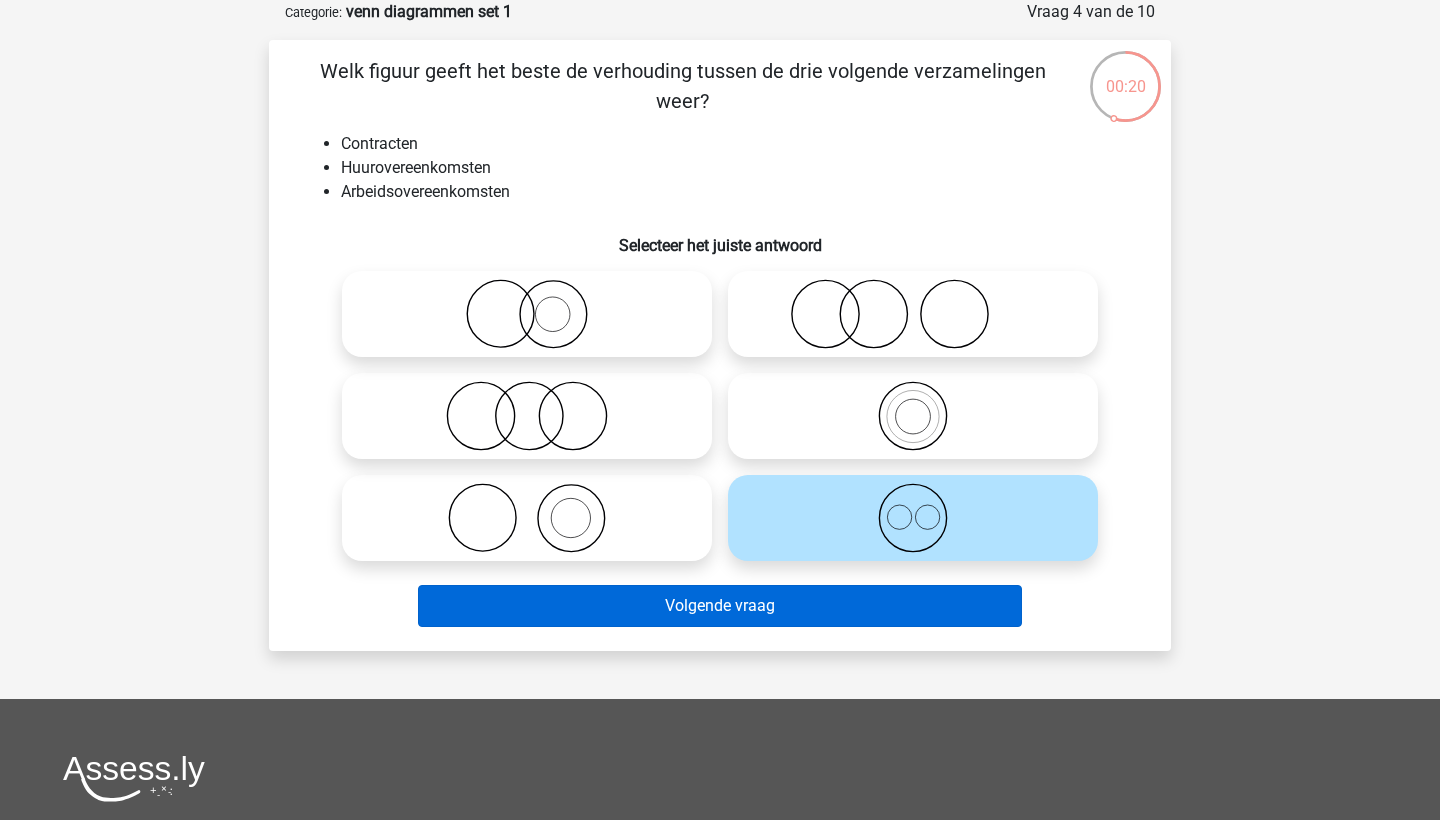 click on "Volgende vraag" at bounding box center [720, 606] 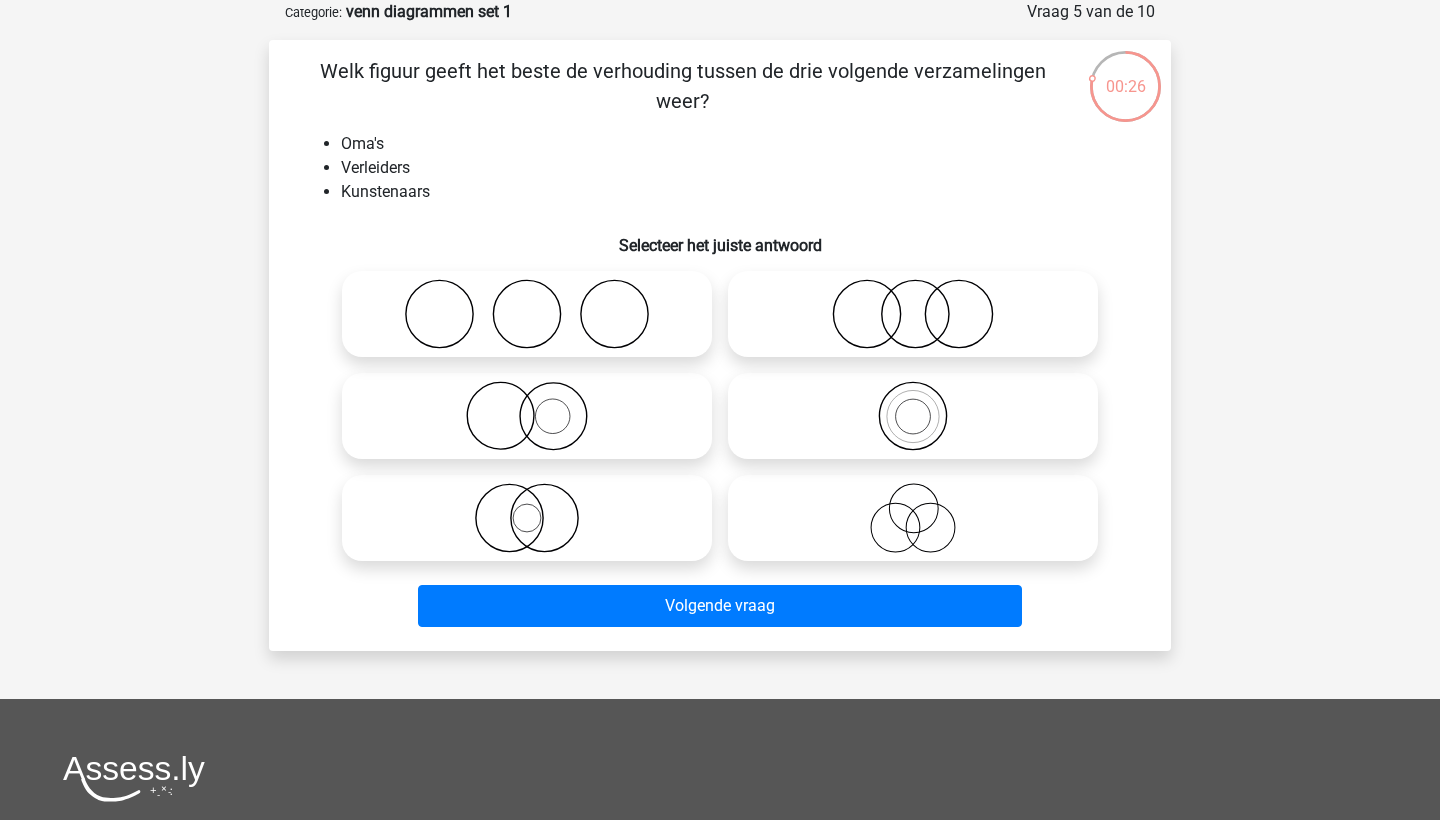 click 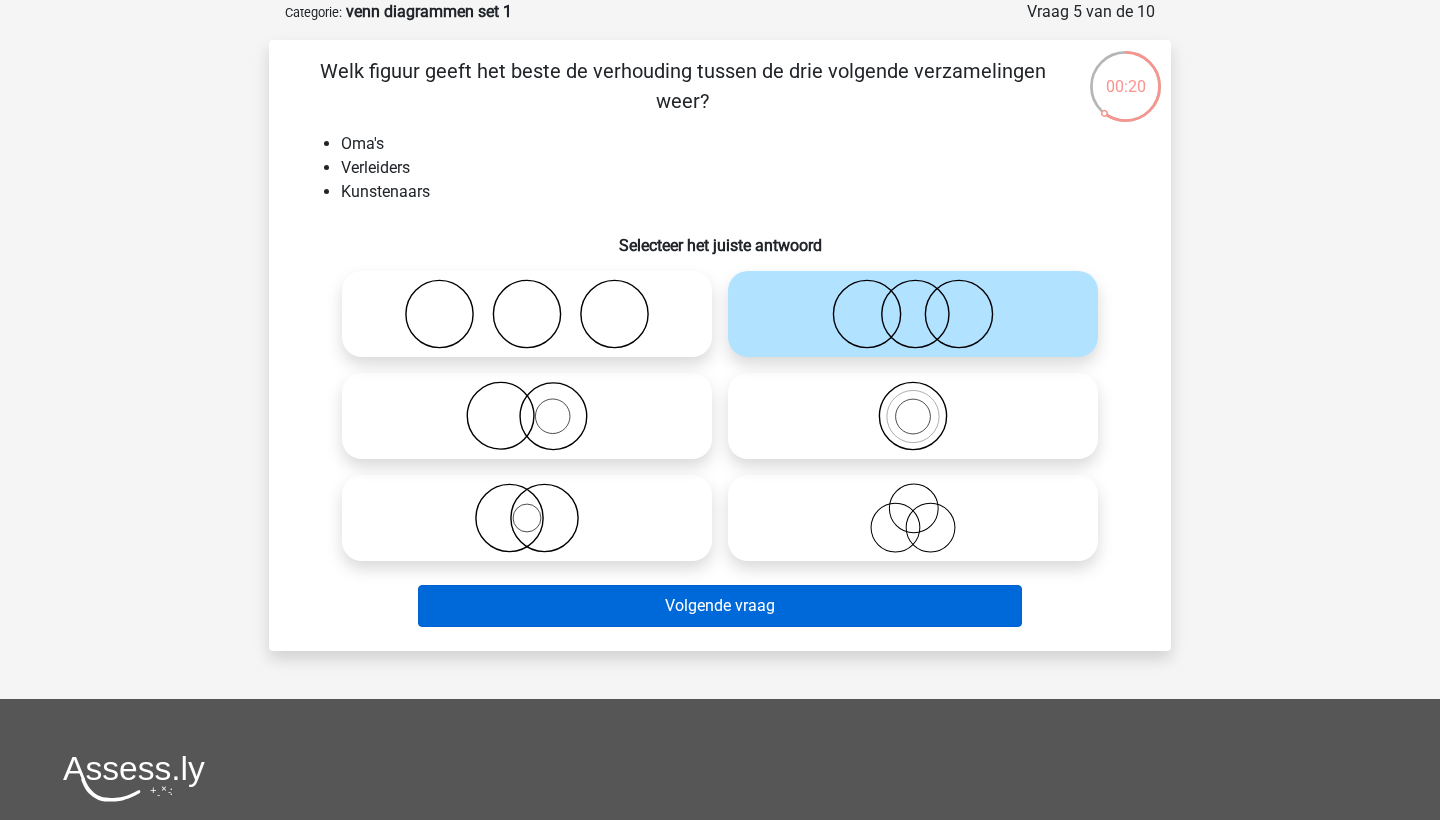 click on "Volgende vraag" at bounding box center [720, 606] 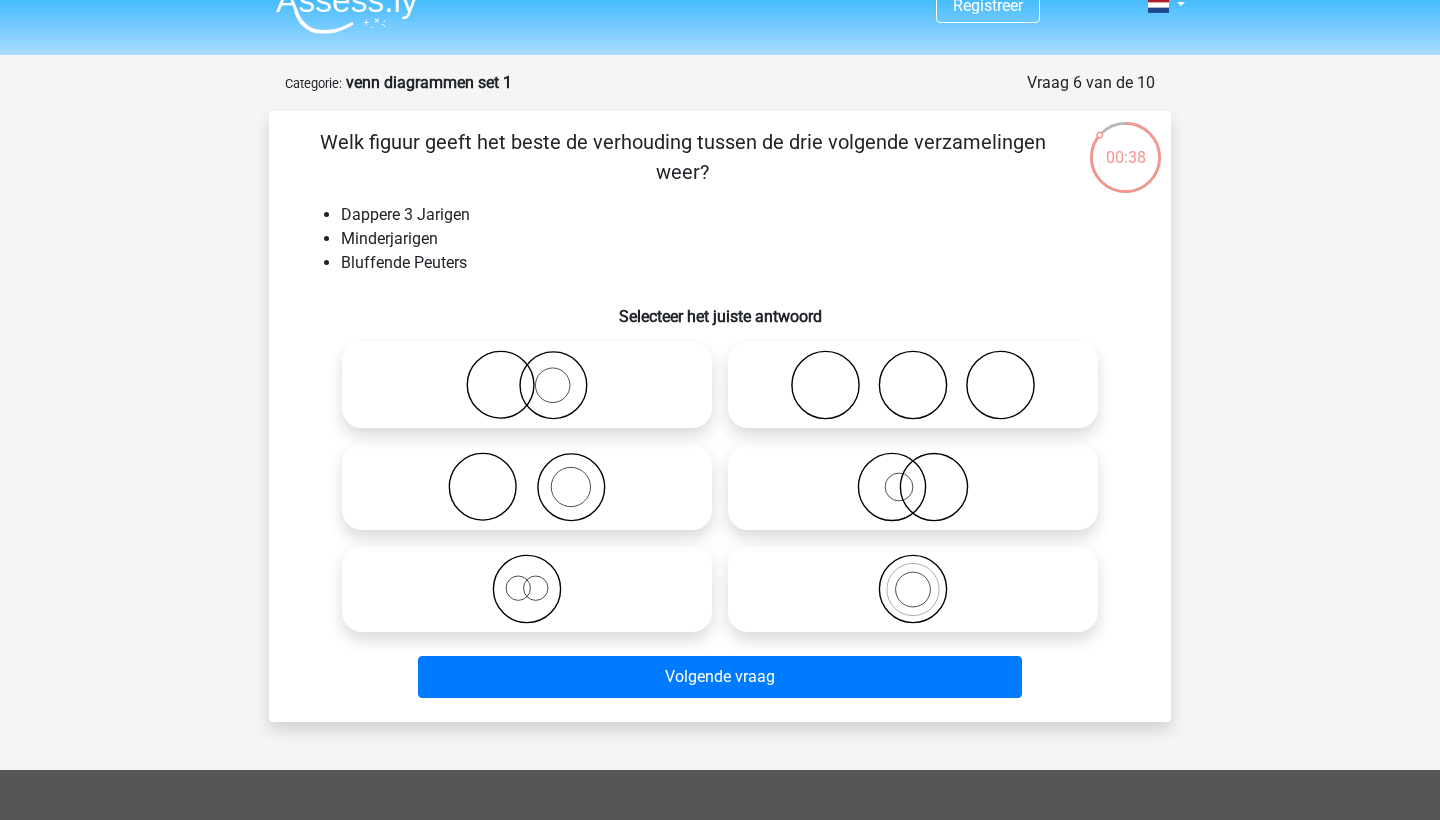 scroll, scrollTop: 26, scrollLeft: 0, axis: vertical 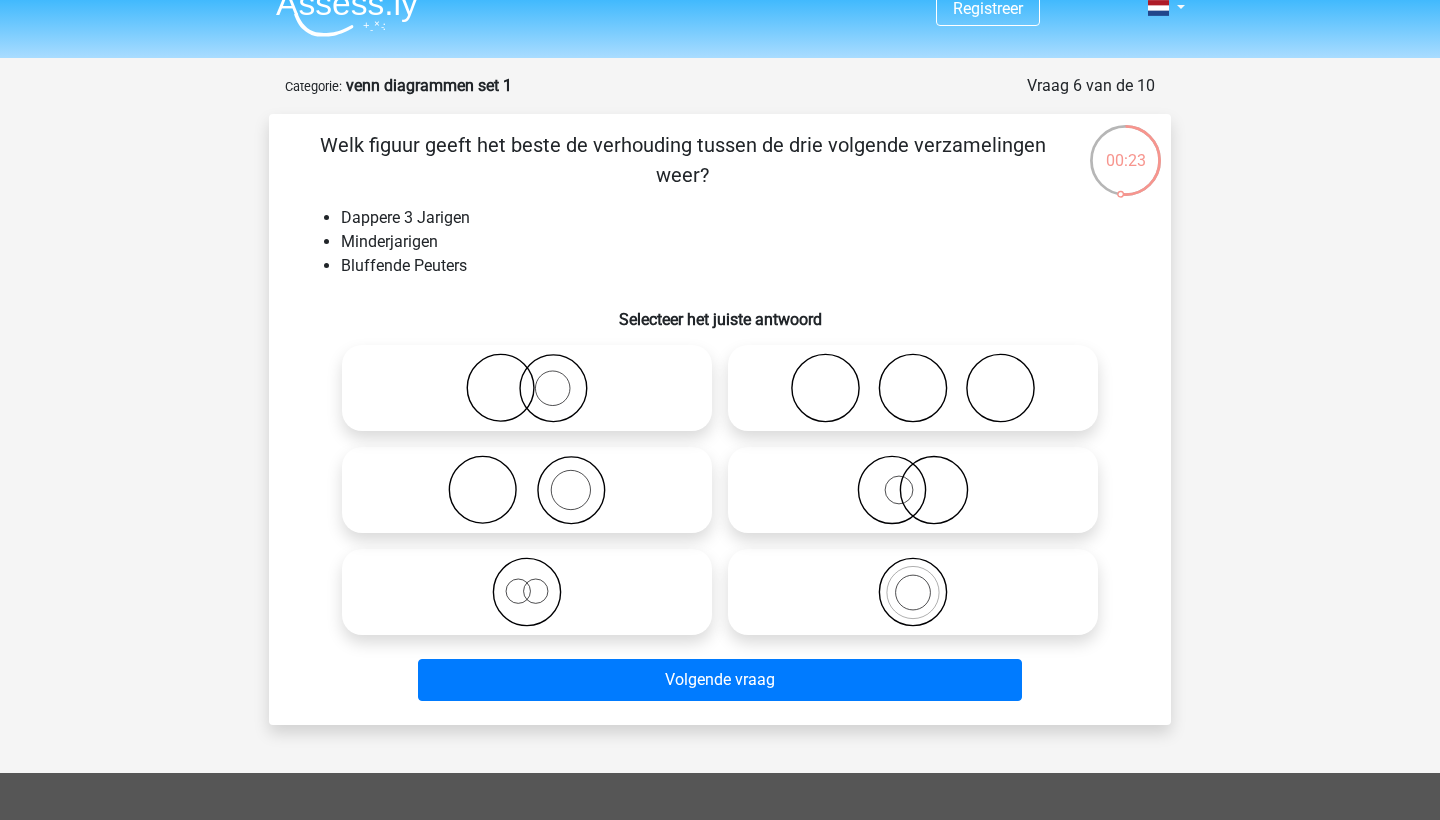 click 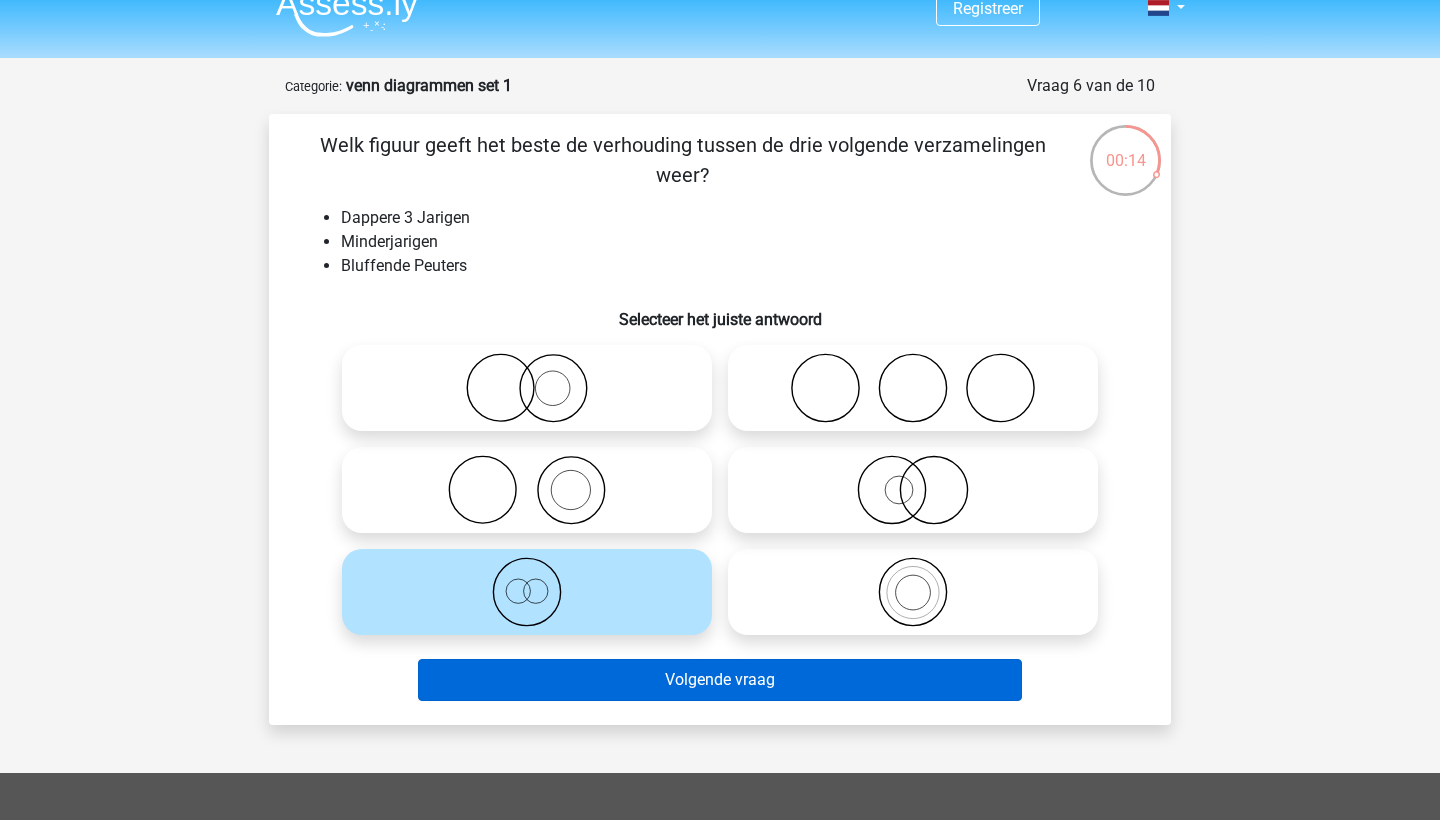click on "Volgende vraag" at bounding box center [720, 680] 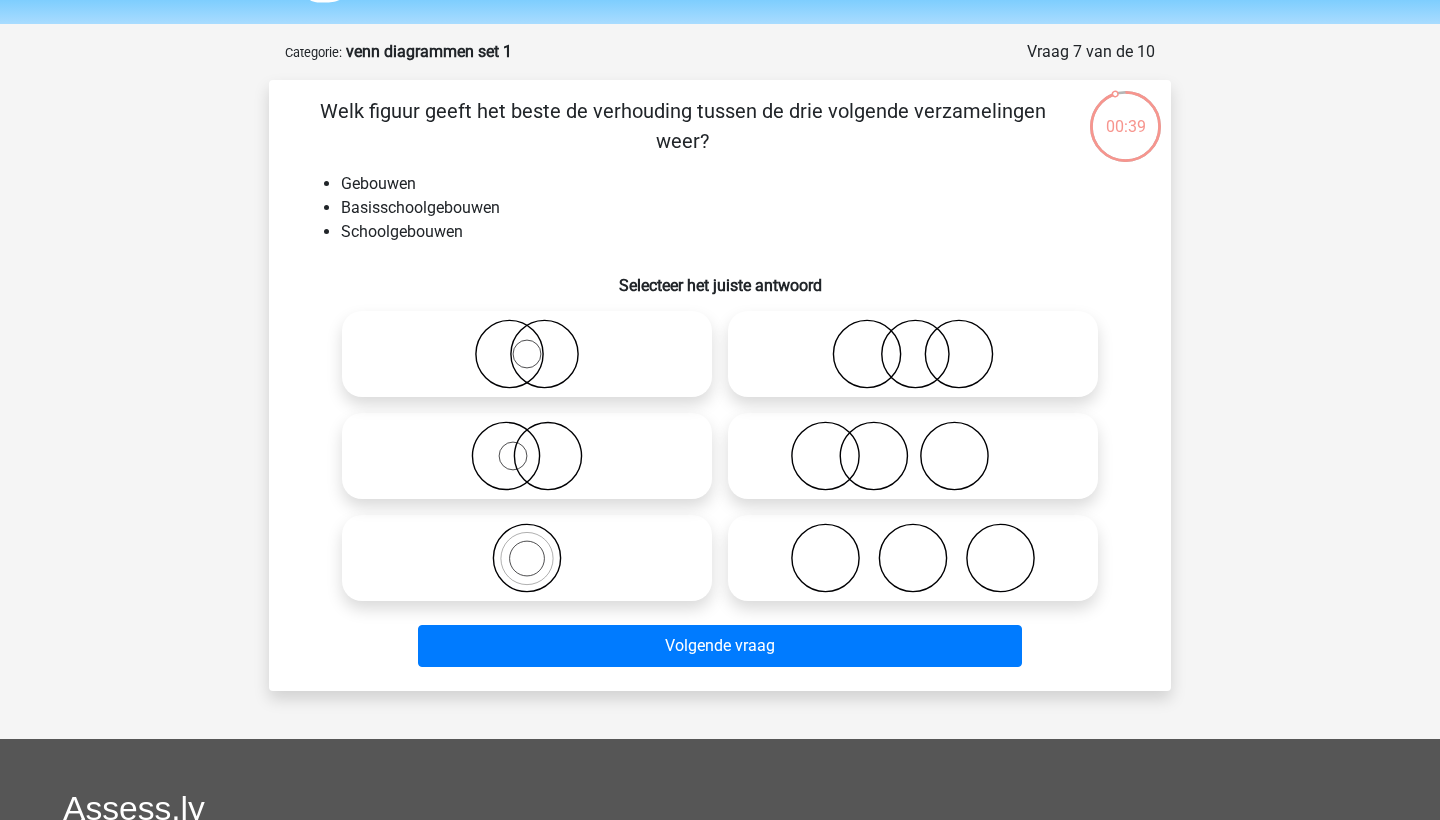 scroll, scrollTop: 59, scrollLeft: 0, axis: vertical 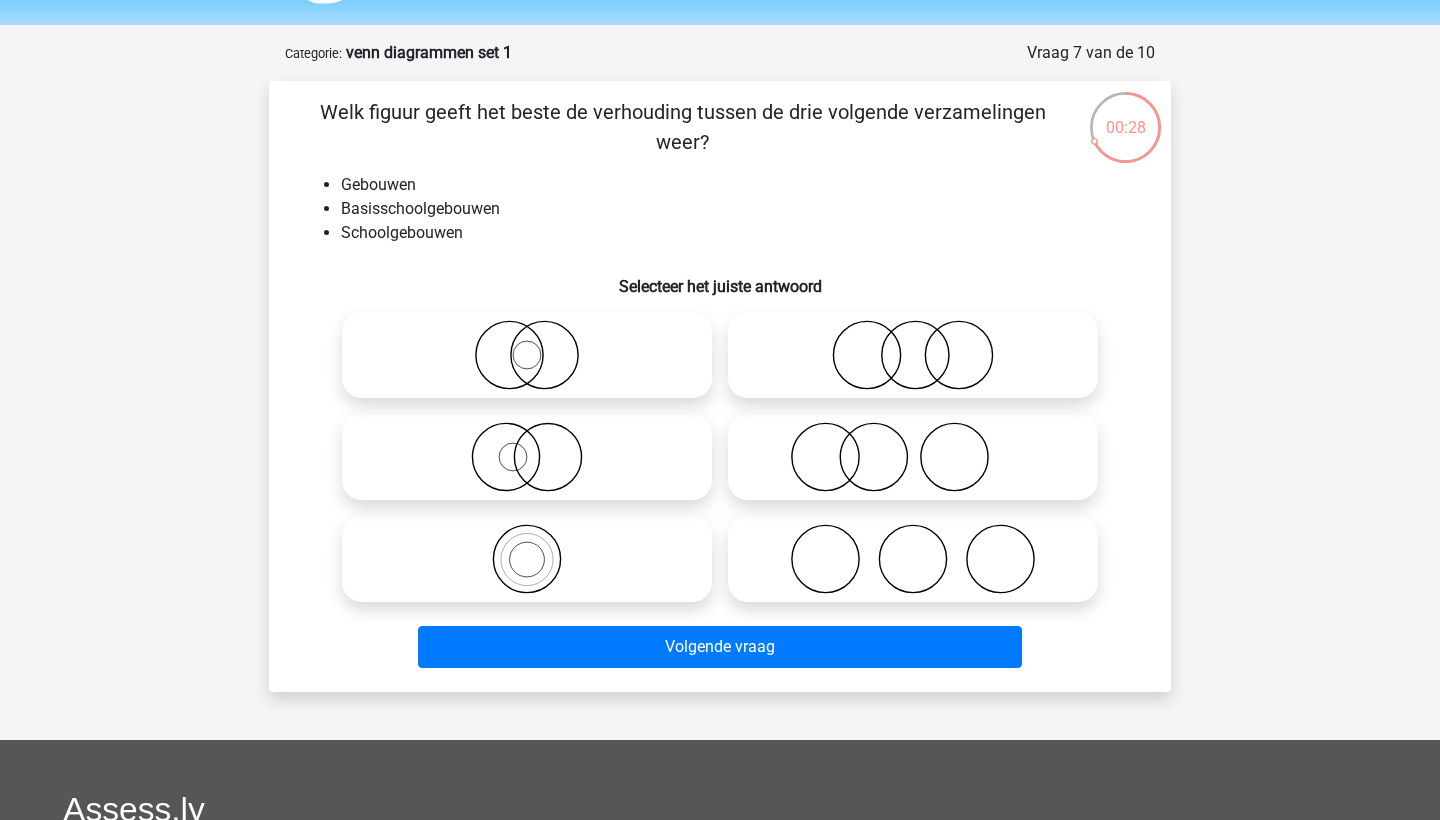 click 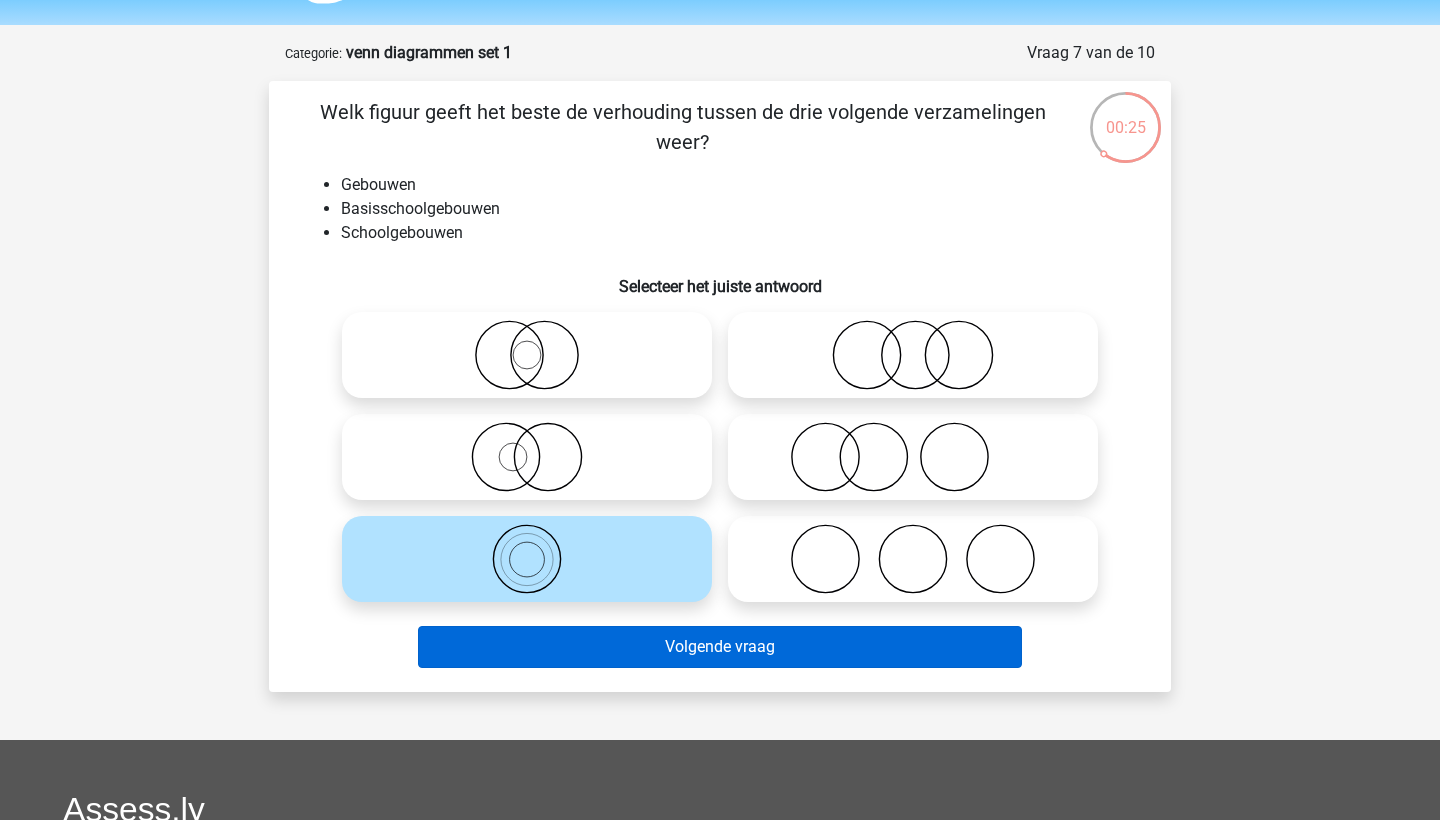 click on "Volgende vraag" at bounding box center [720, 647] 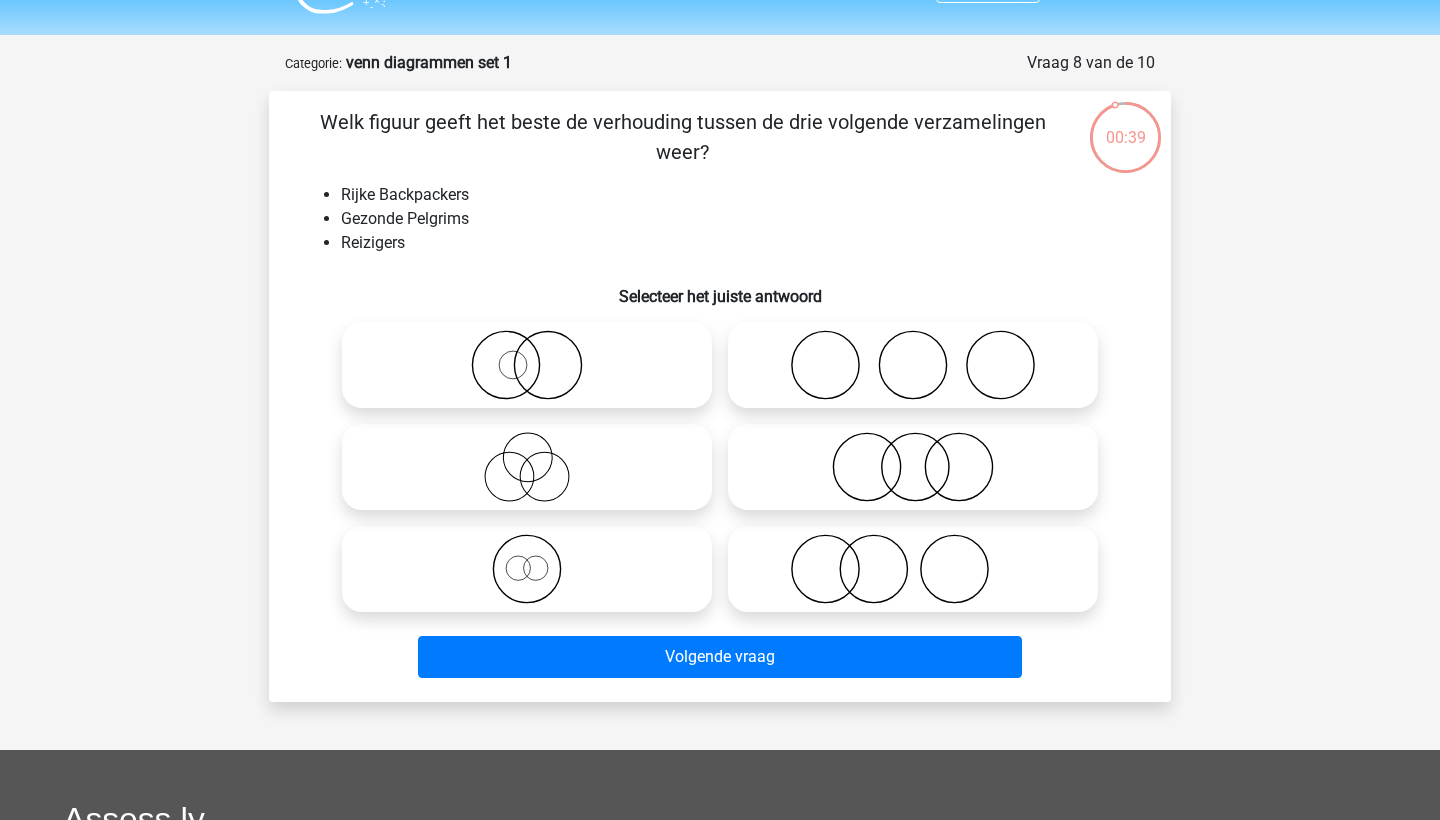 scroll, scrollTop: 45, scrollLeft: 0, axis: vertical 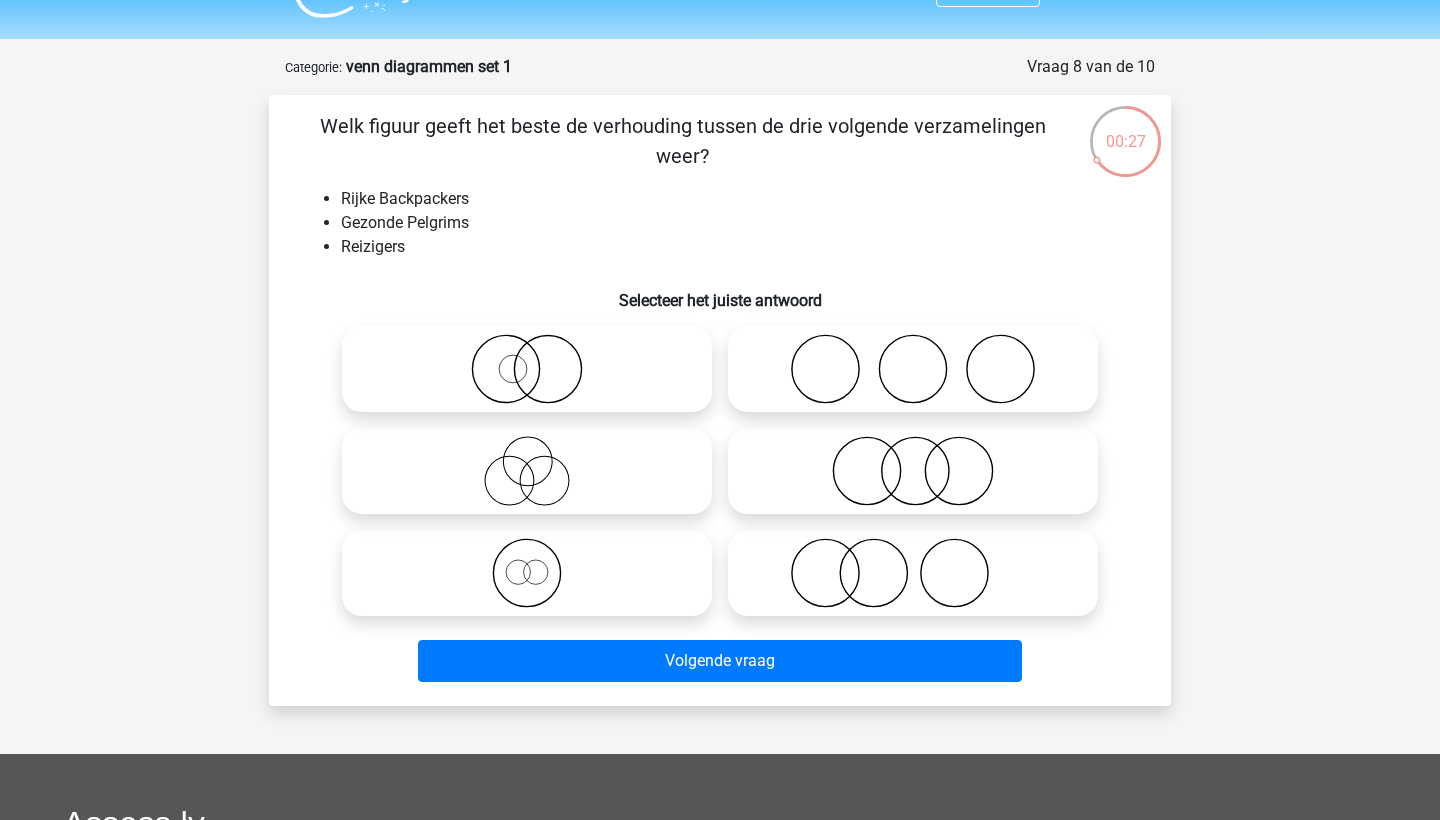 click 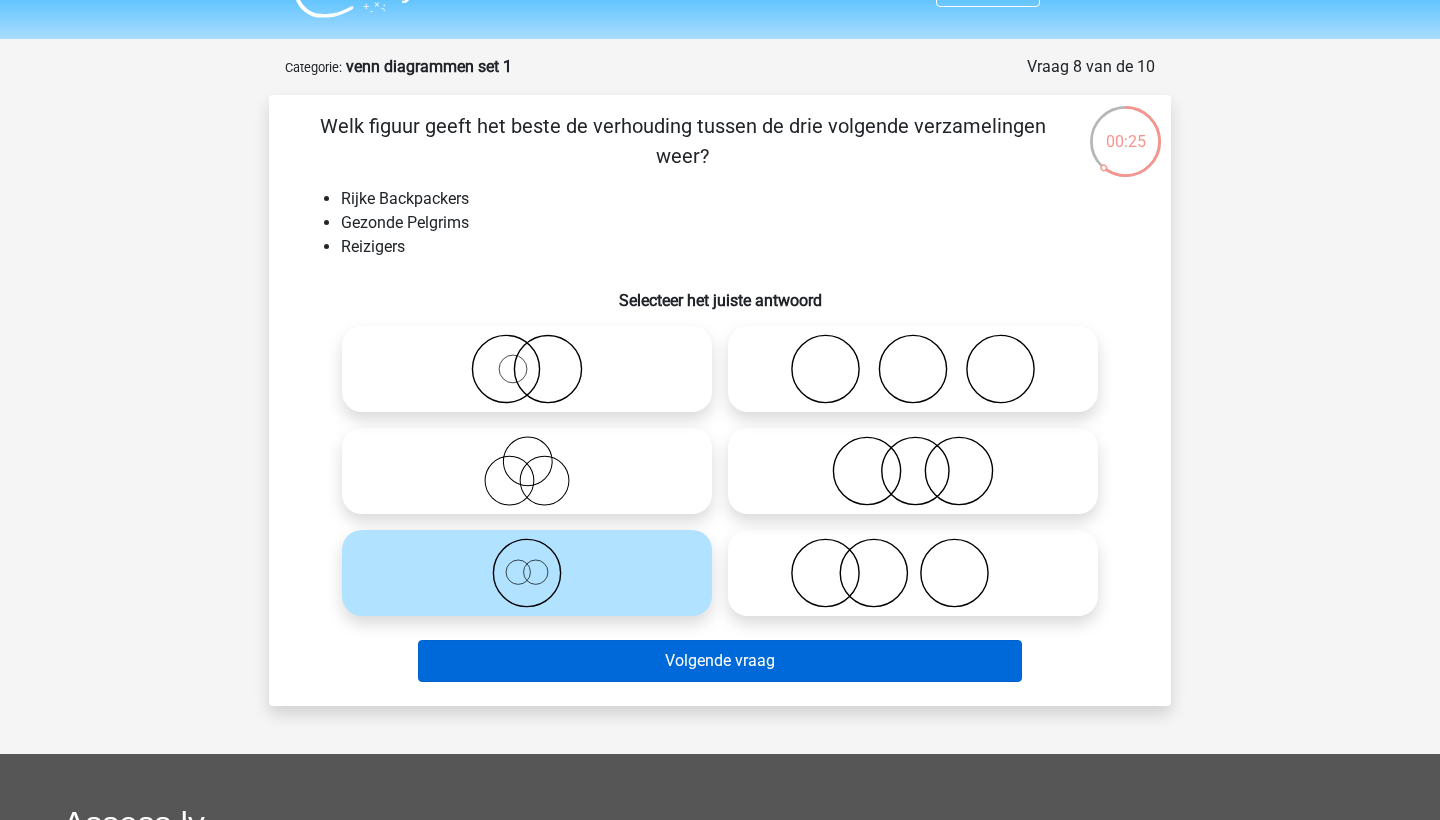 click on "Volgende vraag" at bounding box center [720, 661] 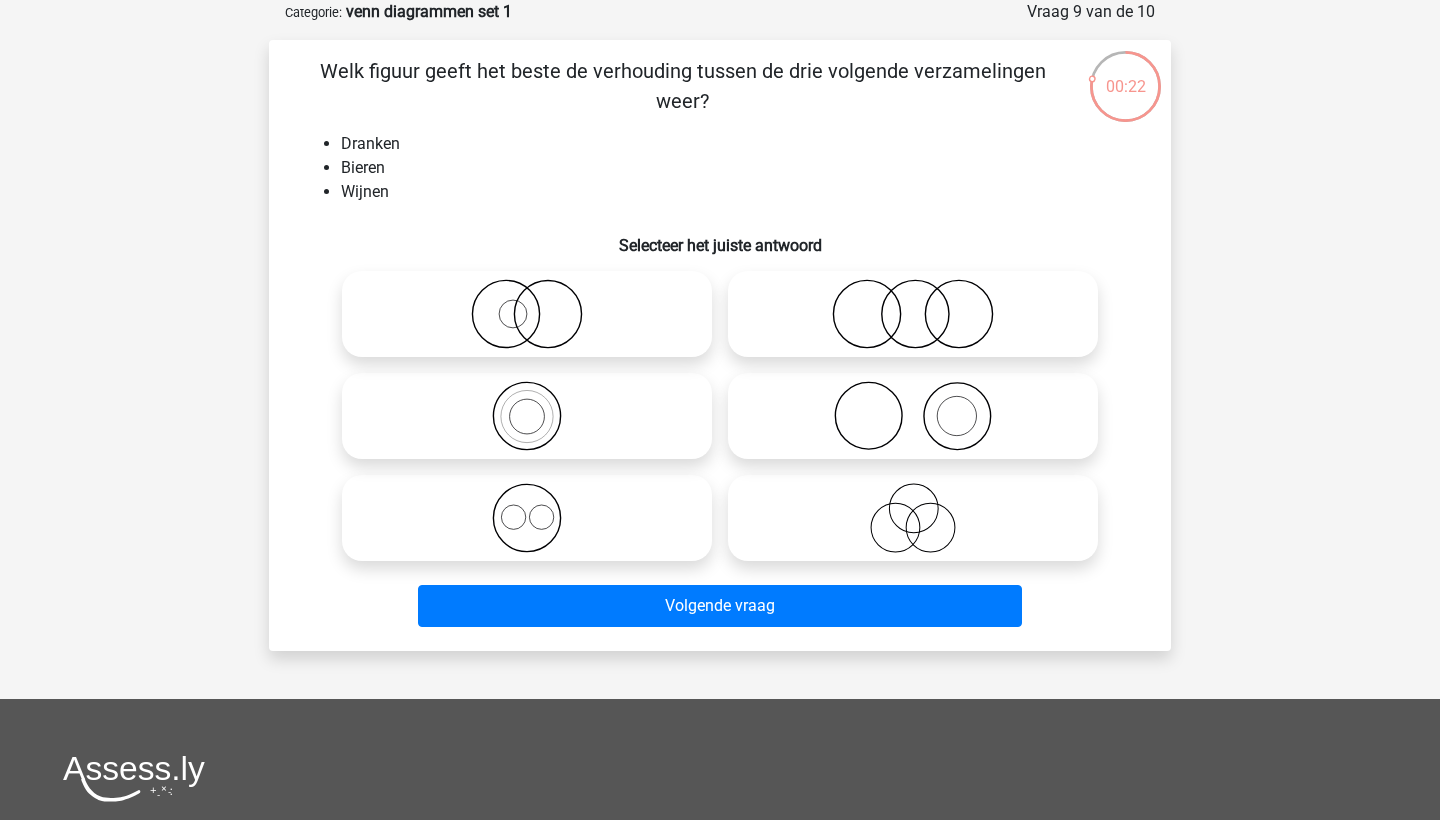 scroll, scrollTop: 89, scrollLeft: 0, axis: vertical 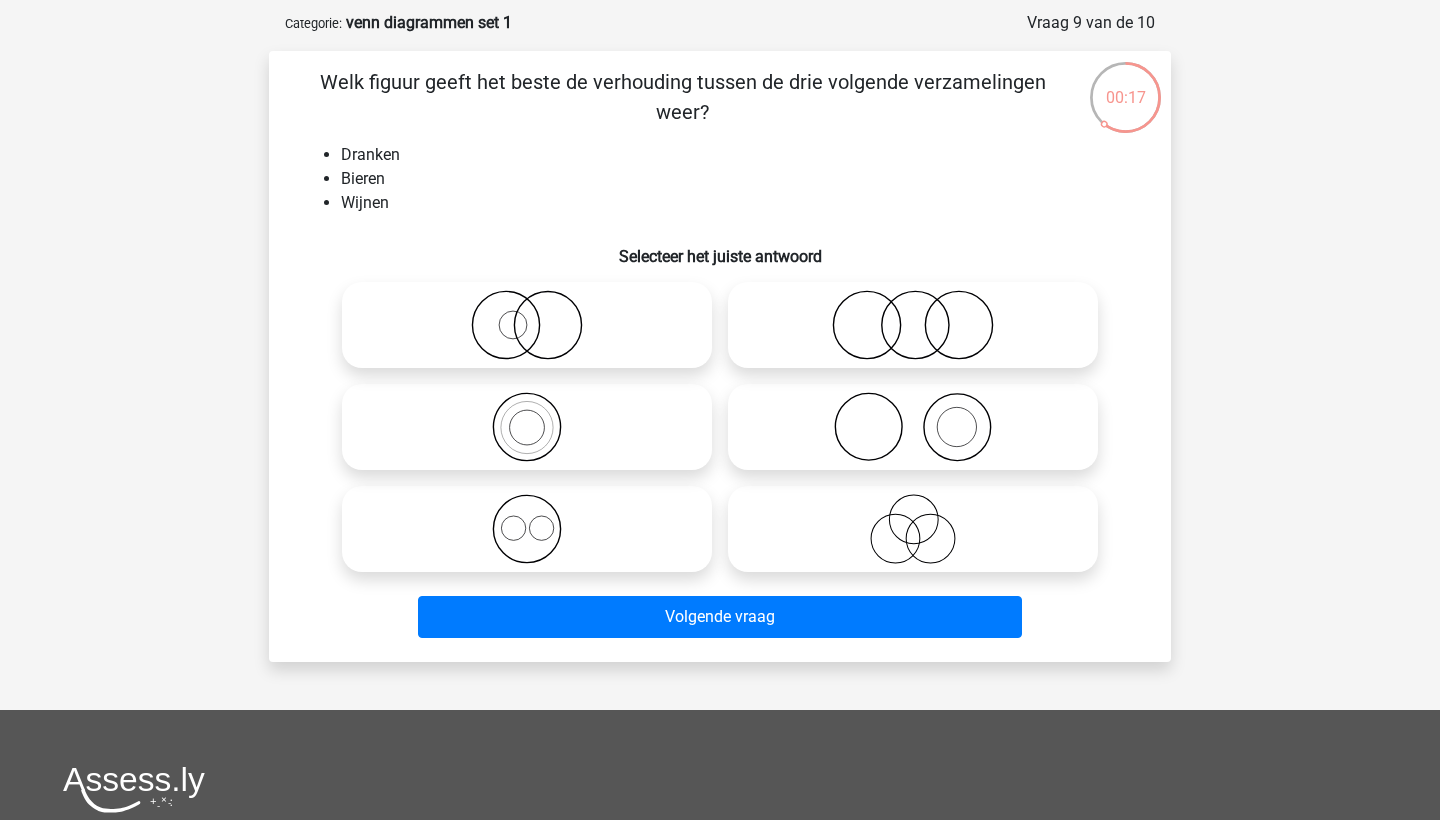 click 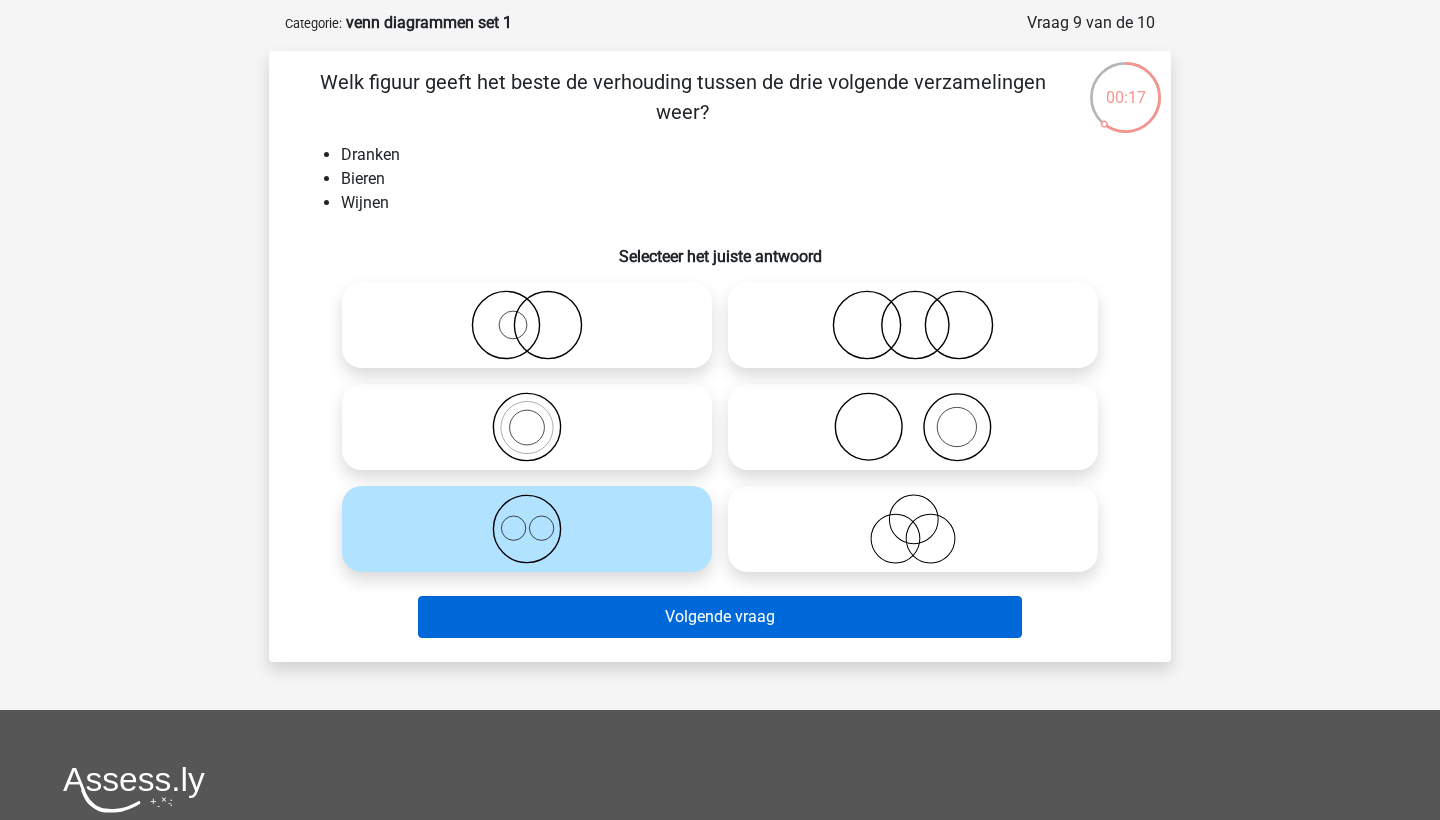 click on "Volgende vraag" at bounding box center (720, 617) 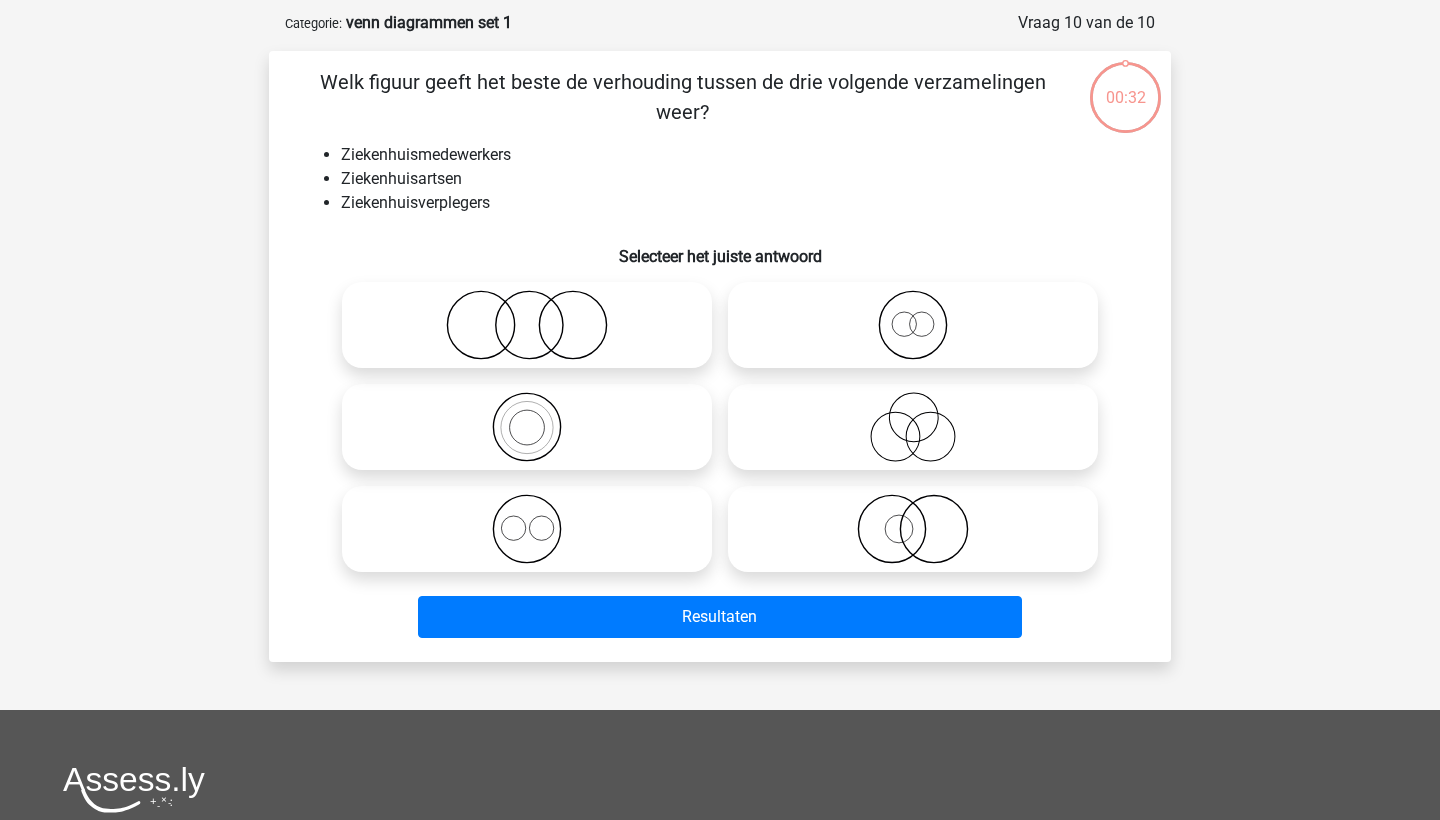 scroll, scrollTop: 100, scrollLeft: 0, axis: vertical 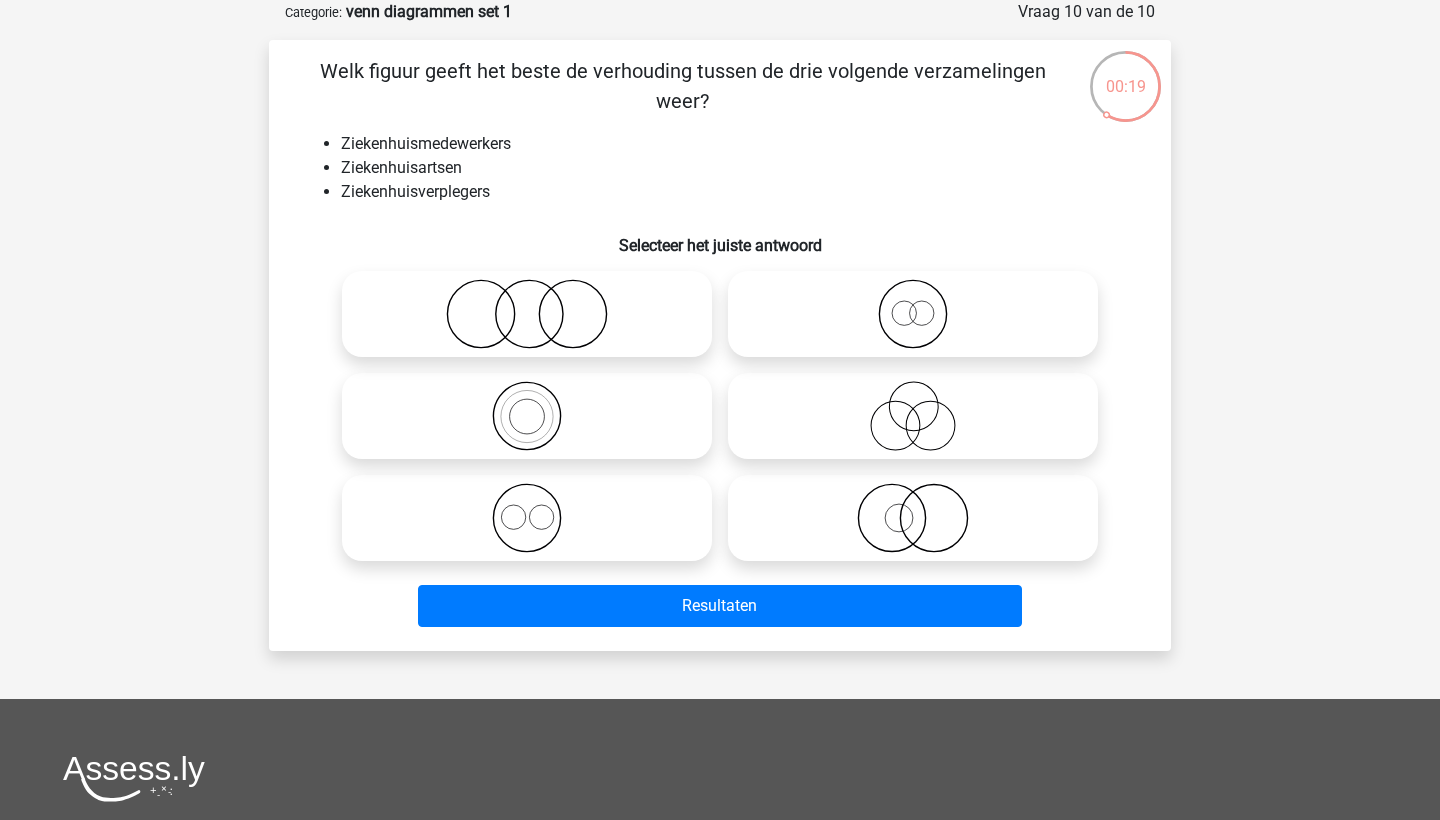 click 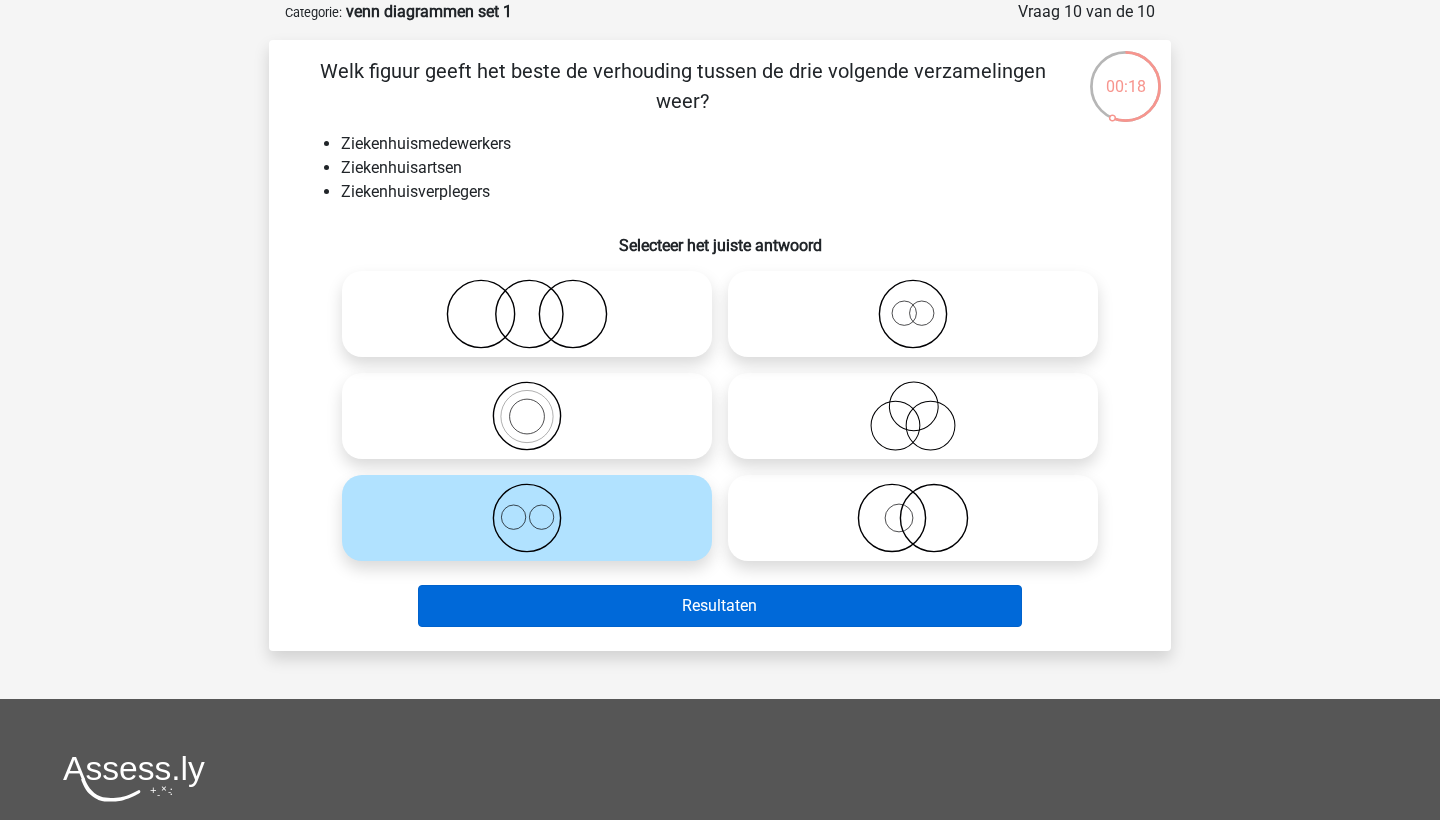 click on "Resultaten" at bounding box center [720, 606] 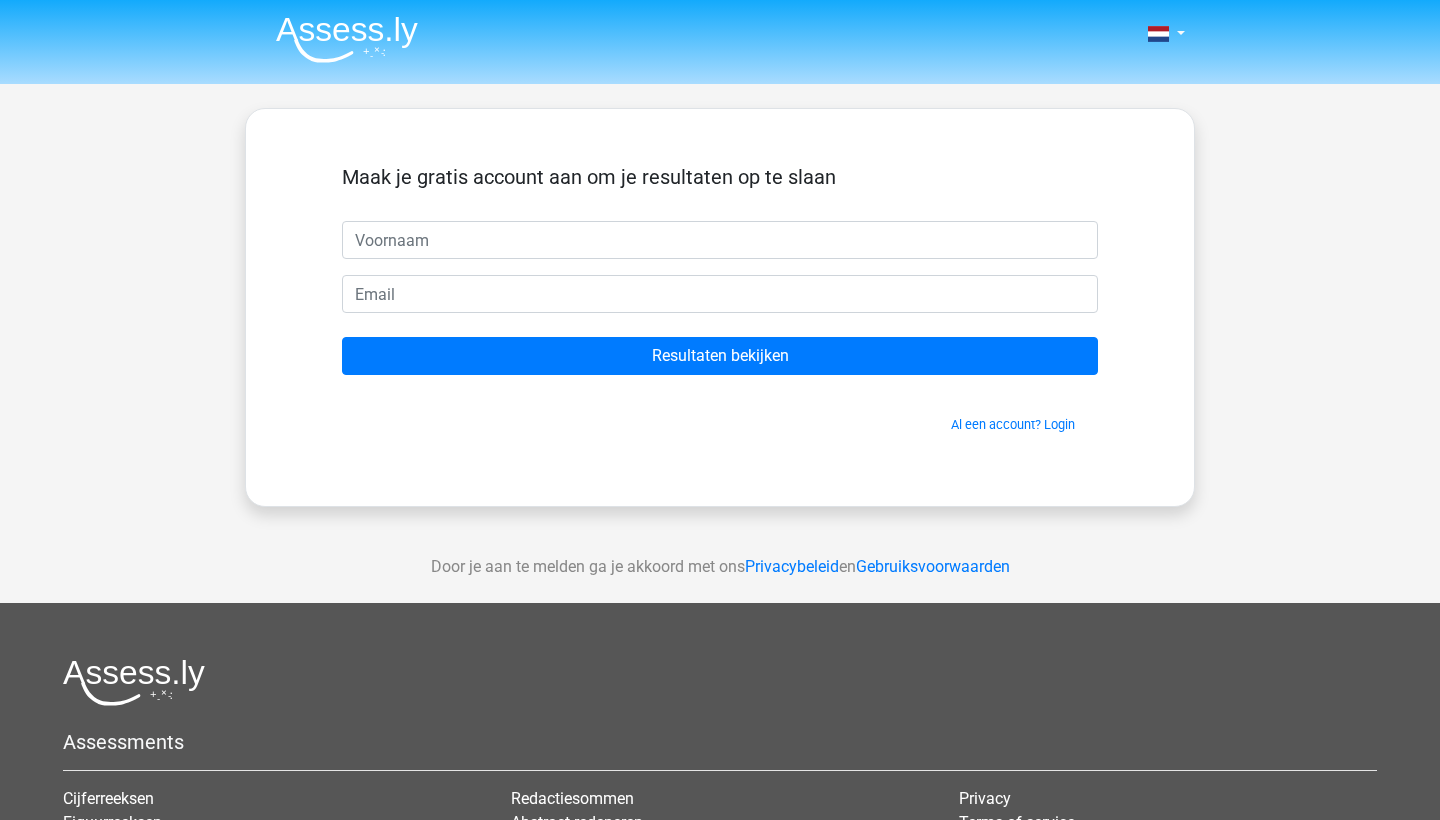 scroll, scrollTop: 0, scrollLeft: 0, axis: both 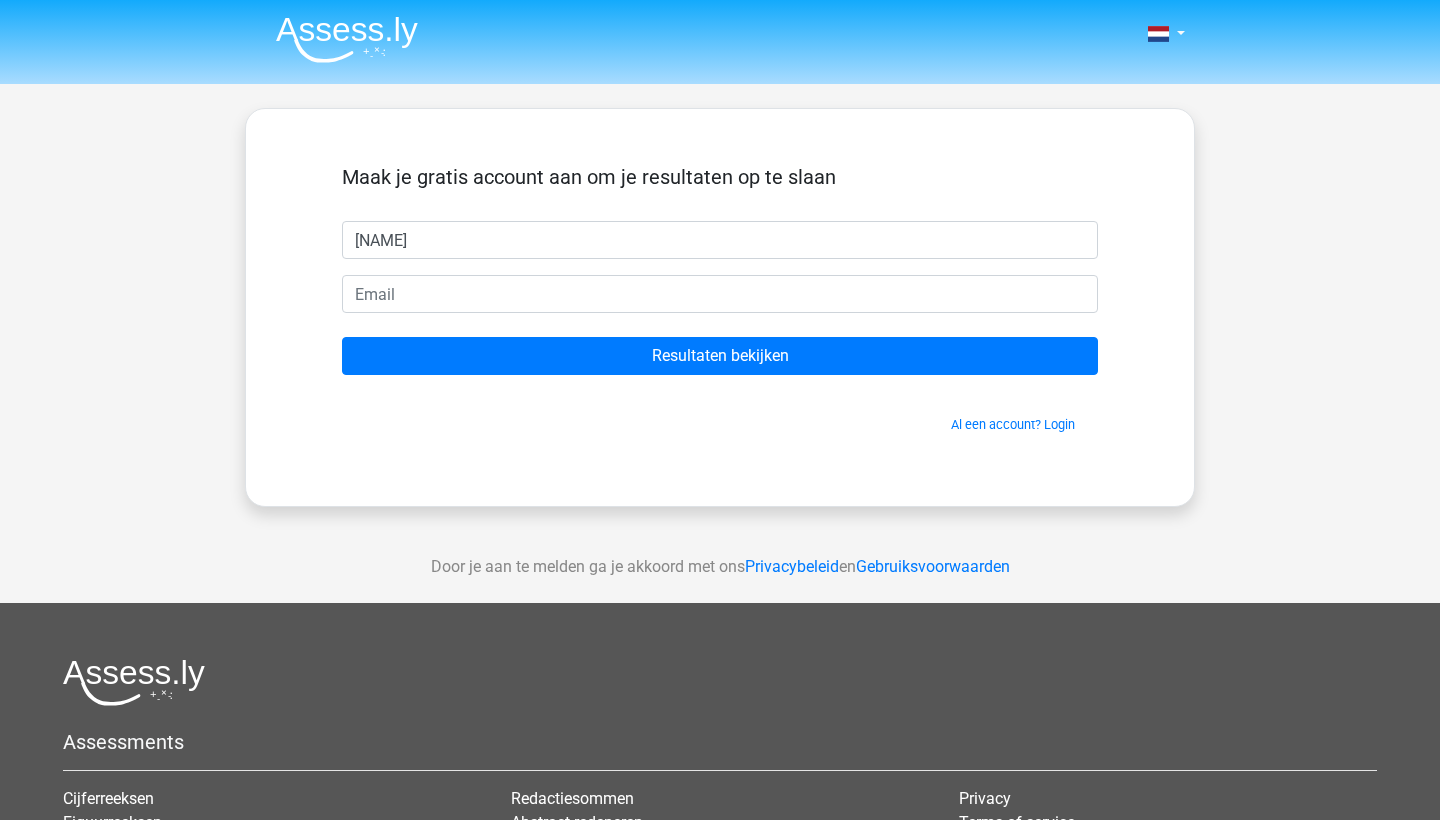 type on "[NAME]" 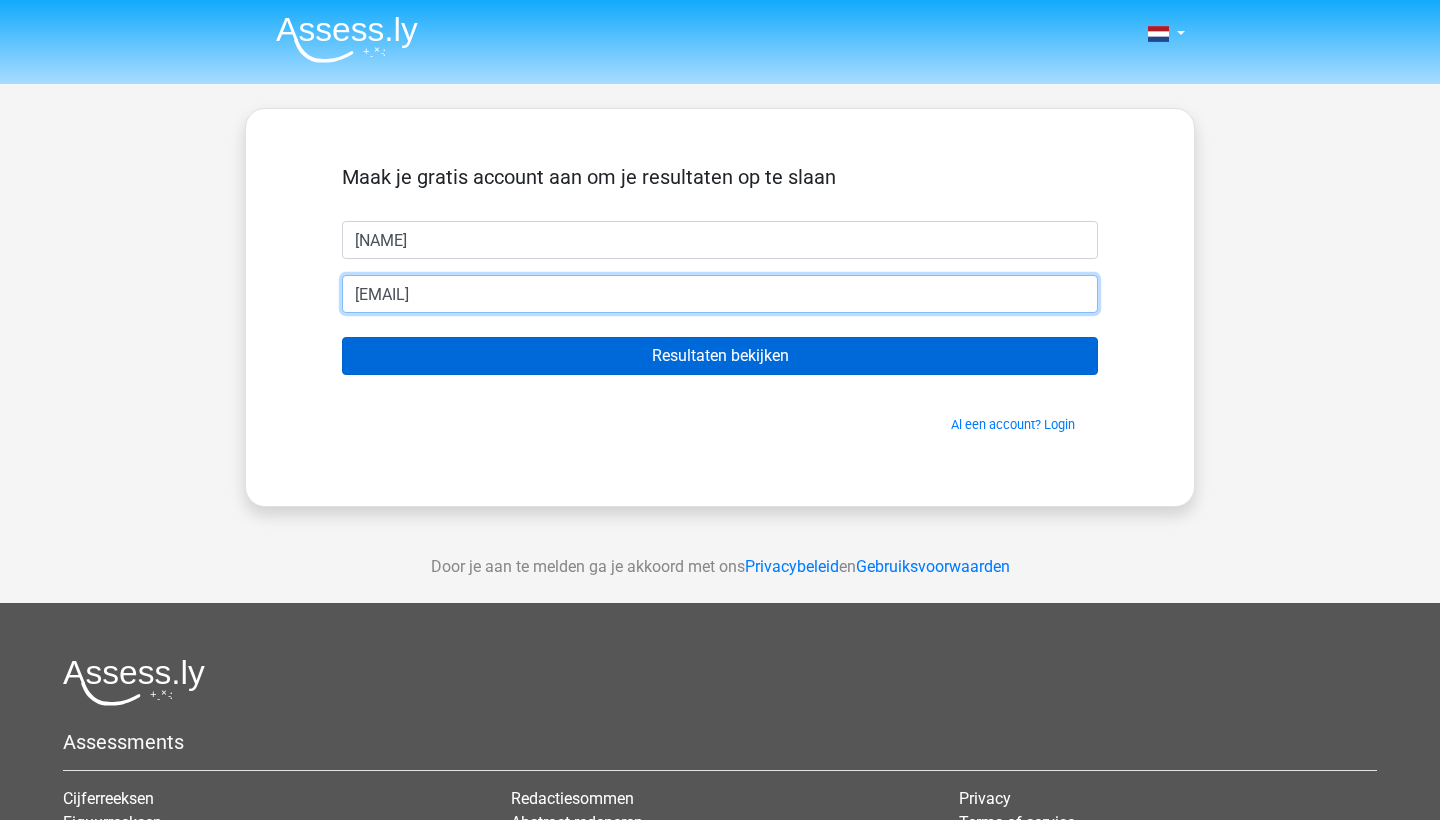 type on "[EMAIL]" 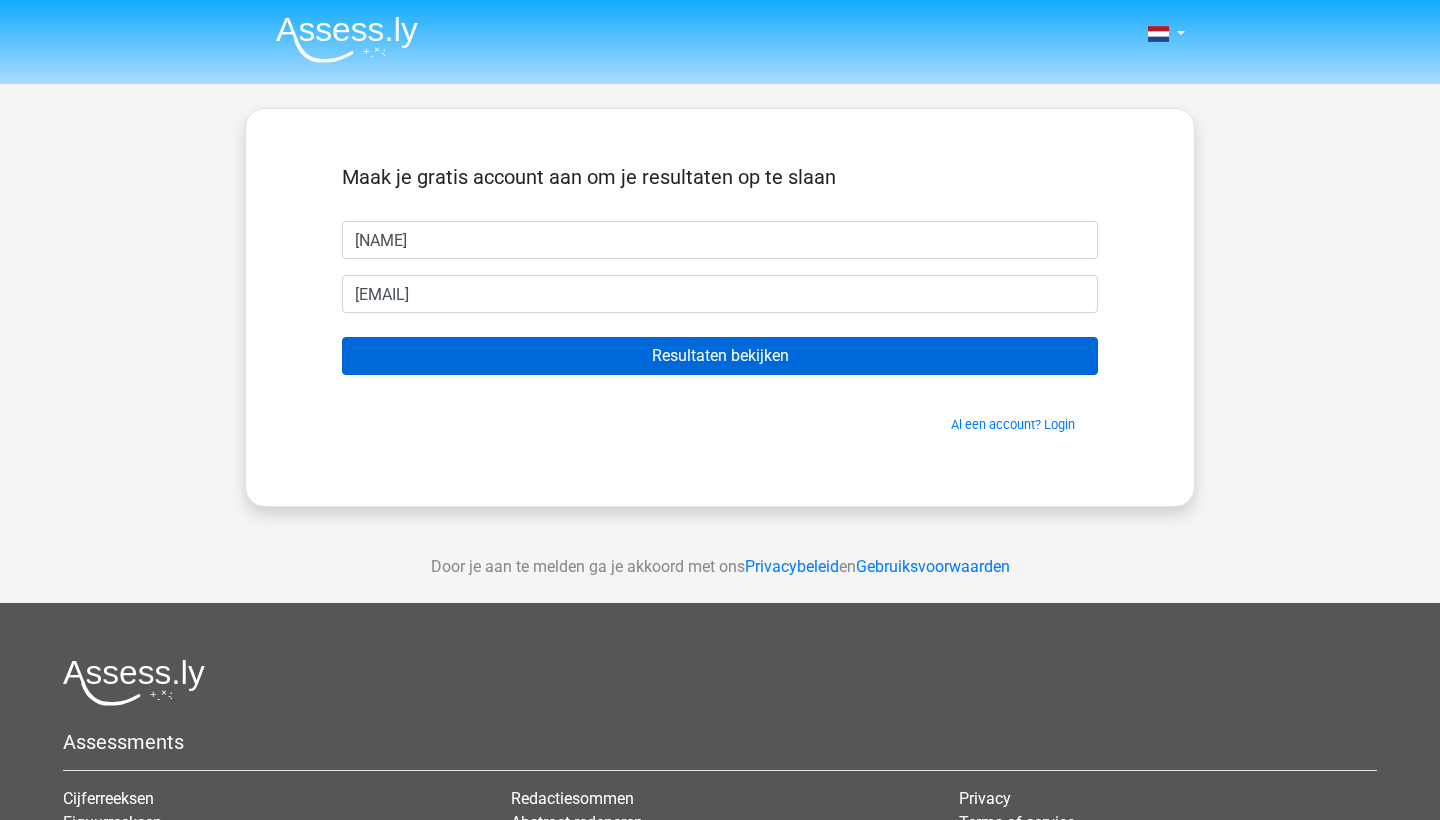 click on "Resultaten bekijken" at bounding box center (720, 356) 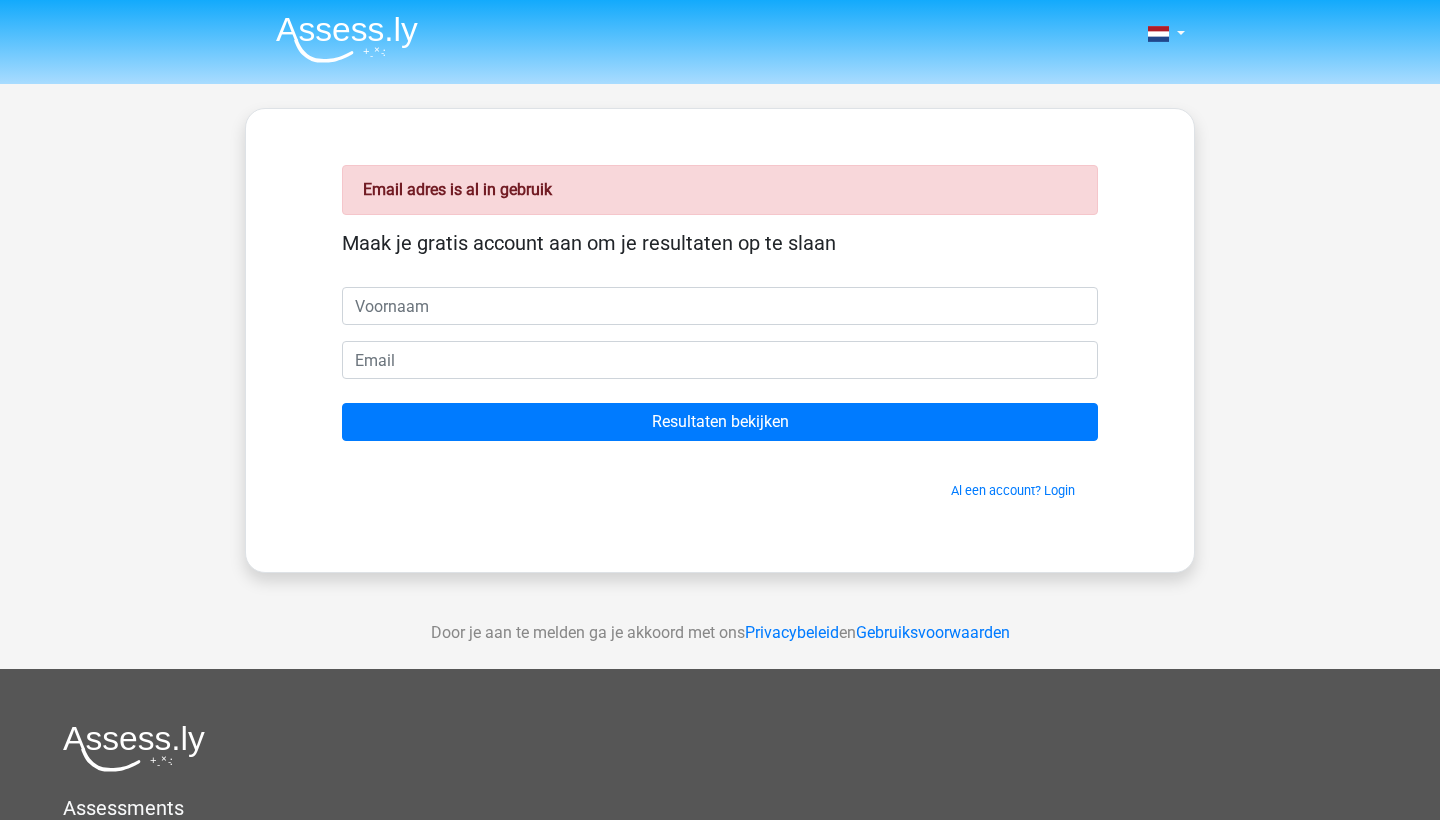 scroll, scrollTop: 0, scrollLeft: 0, axis: both 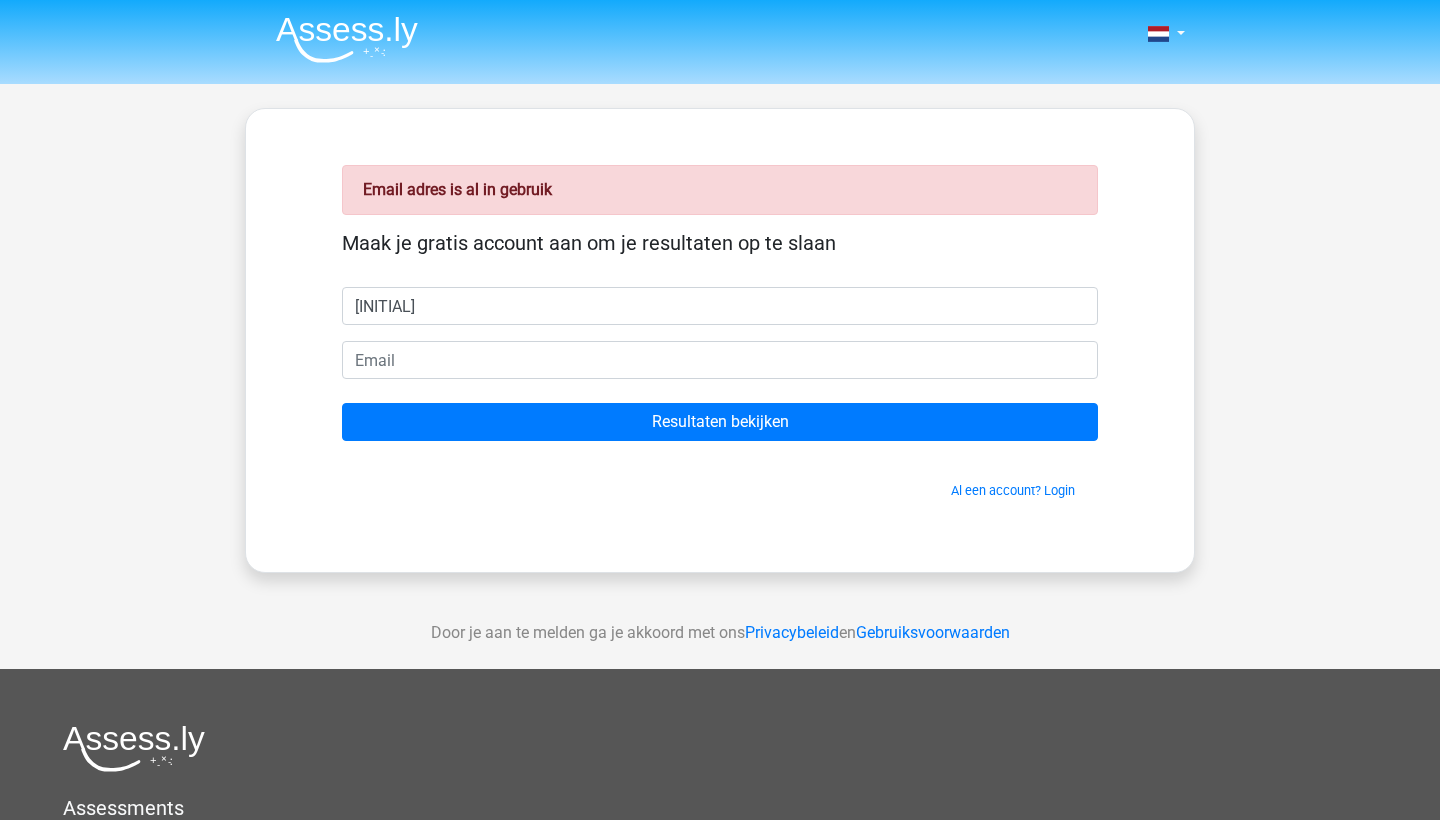 type on "[INITIAL]" 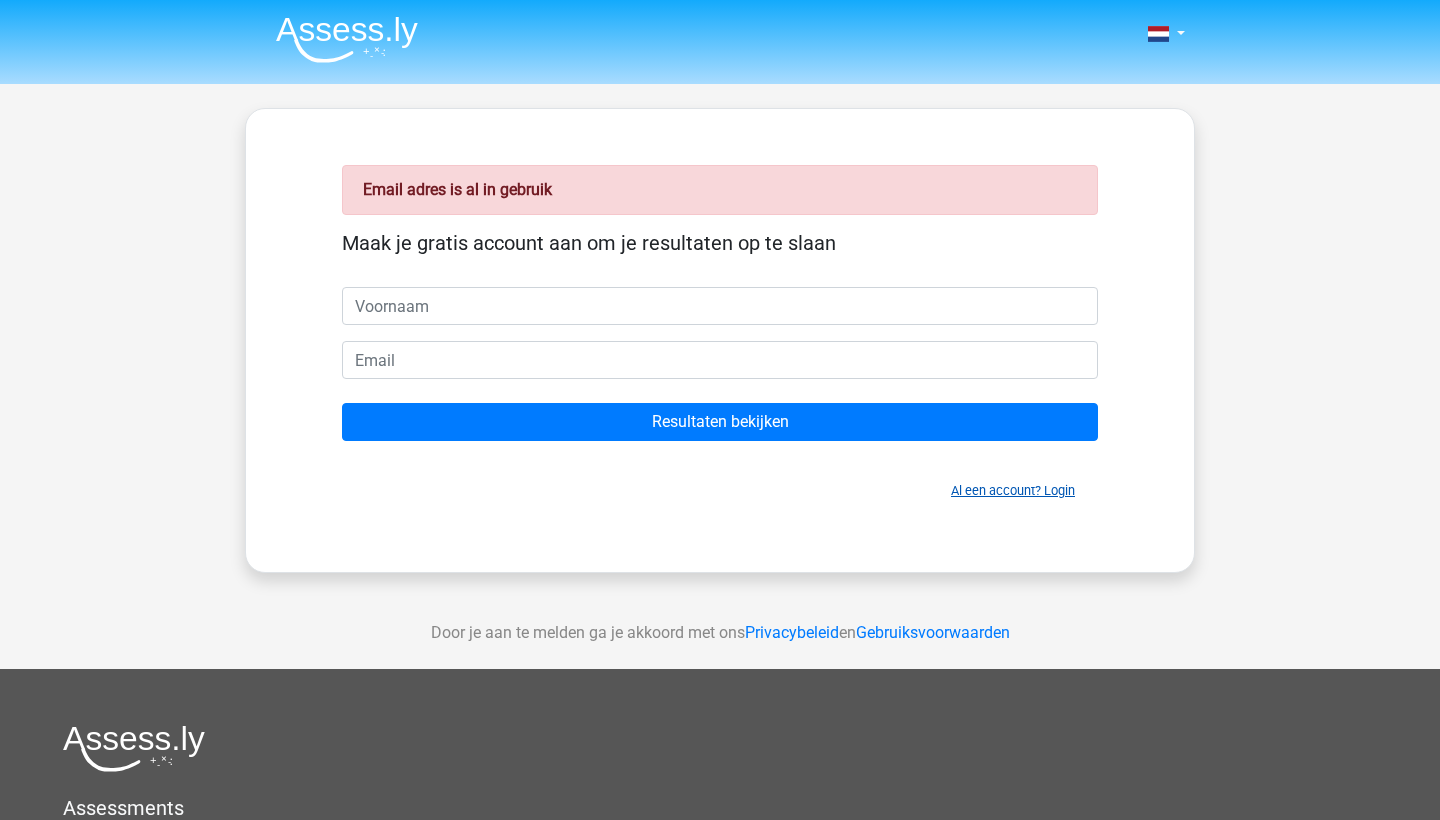 click on "Al een account? Login" at bounding box center [1013, 490] 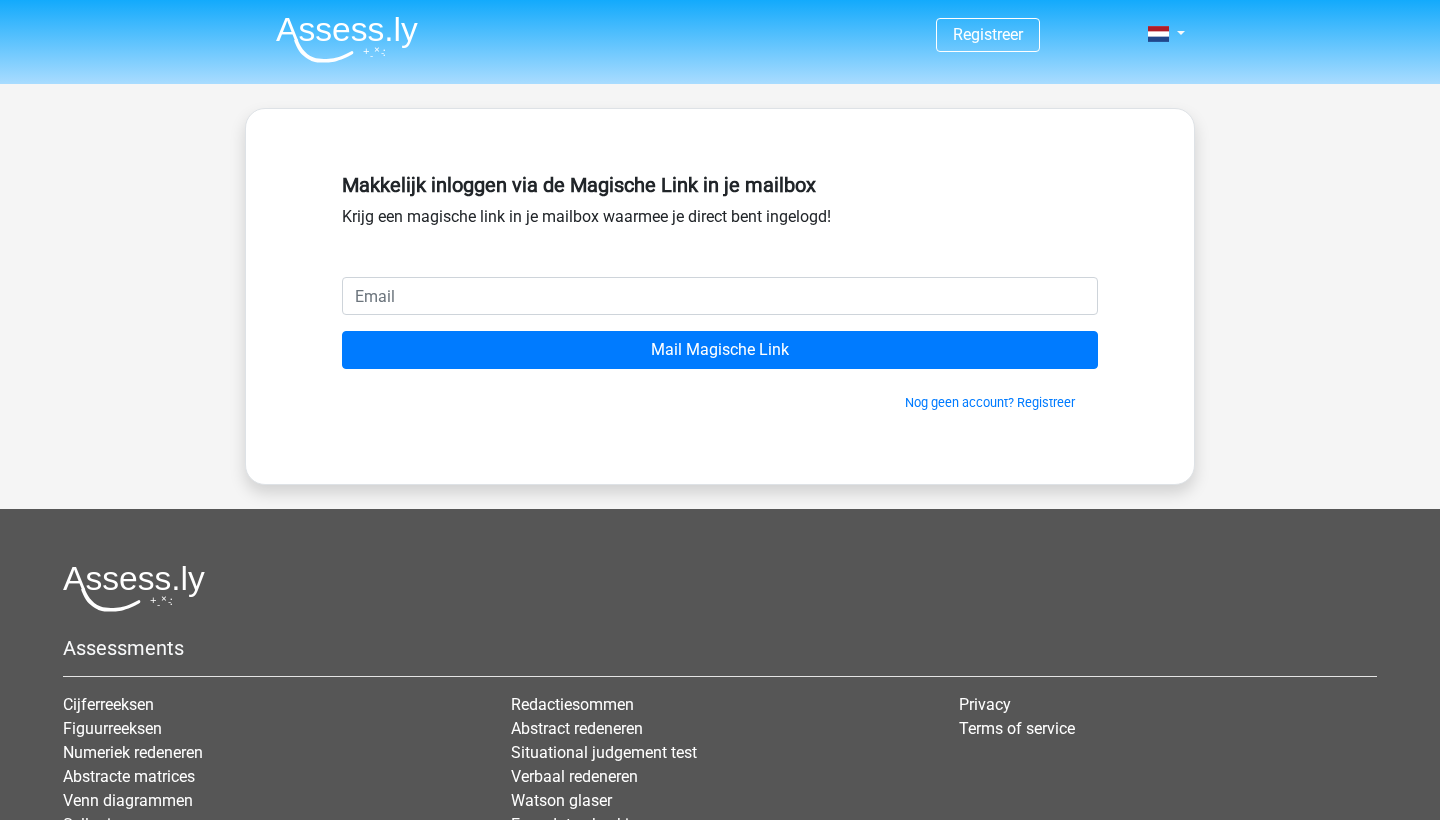 scroll, scrollTop: 0, scrollLeft: 0, axis: both 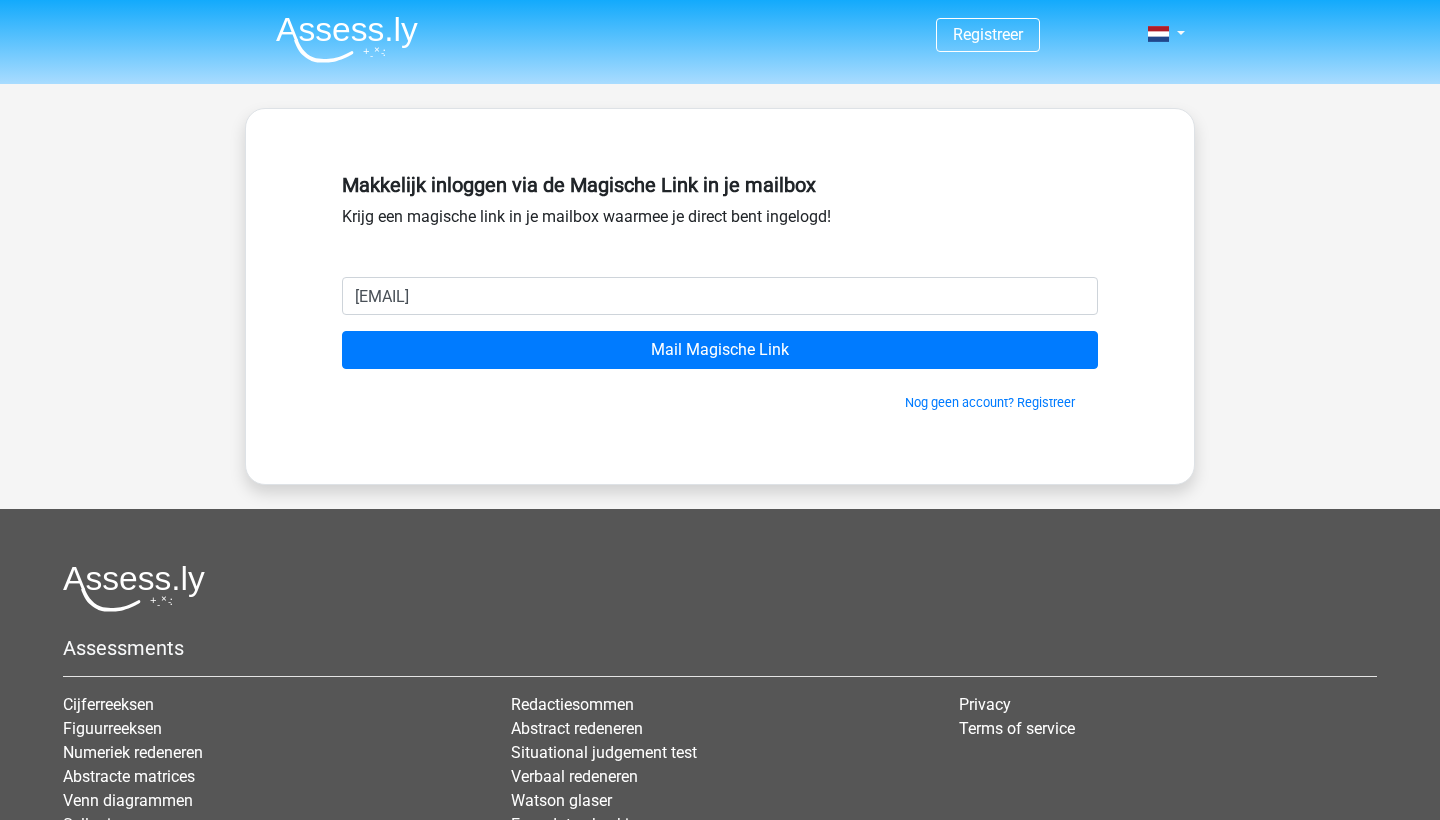 type on "jeroenliefers@outlook.com" 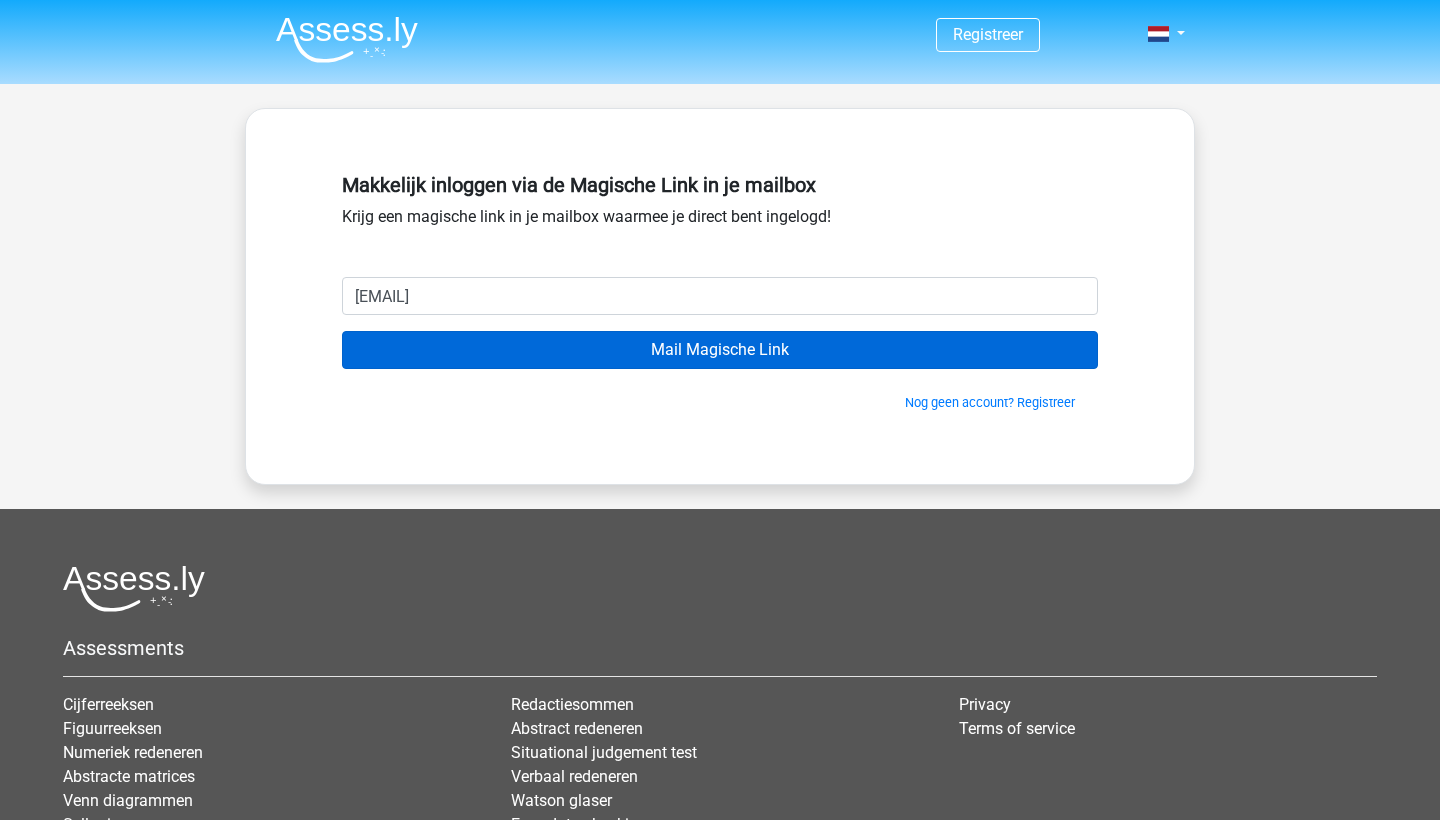click on "Mail Magische Link" at bounding box center (720, 350) 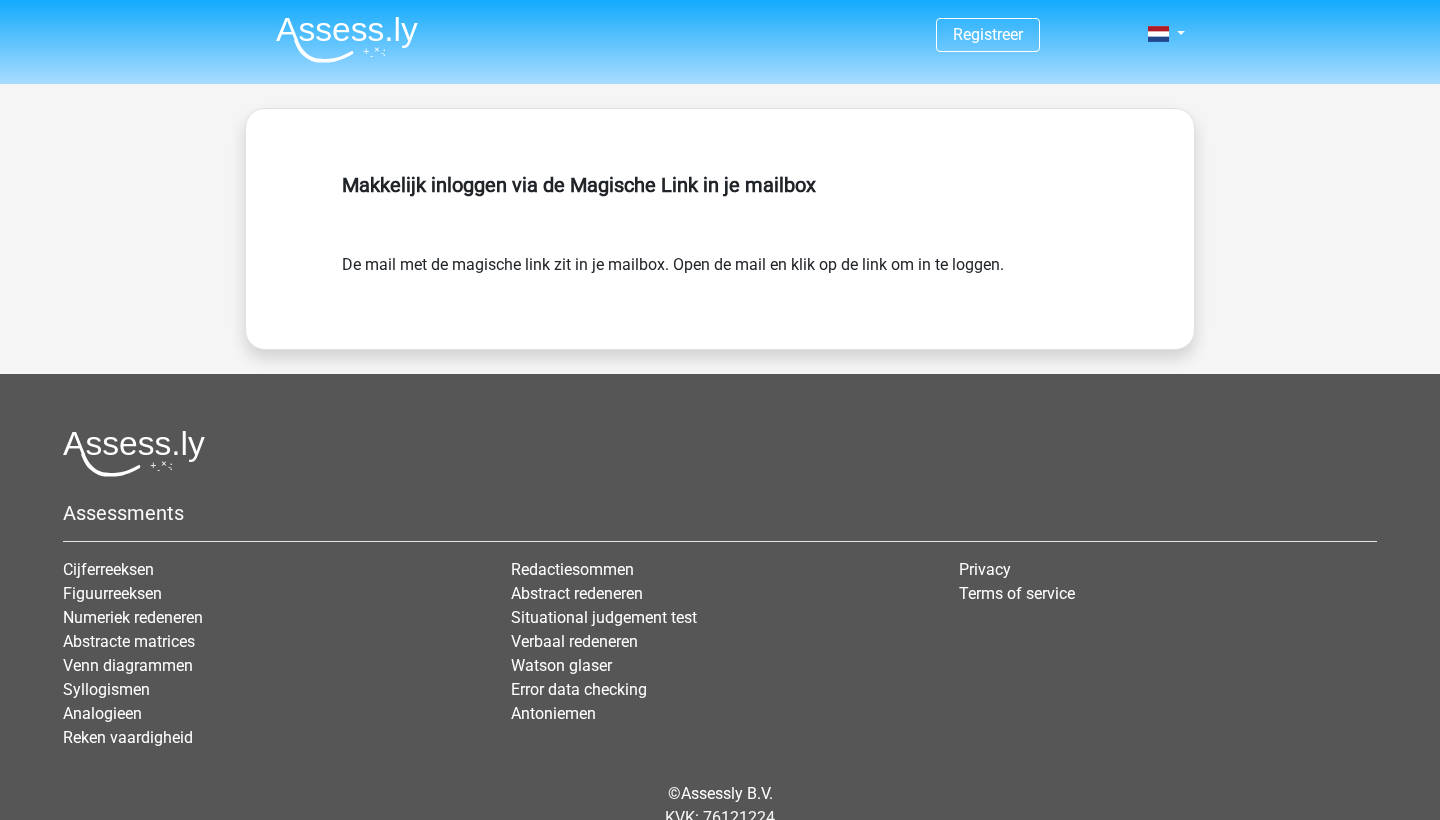 scroll, scrollTop: 0, scrollLeft: 0, axis: both 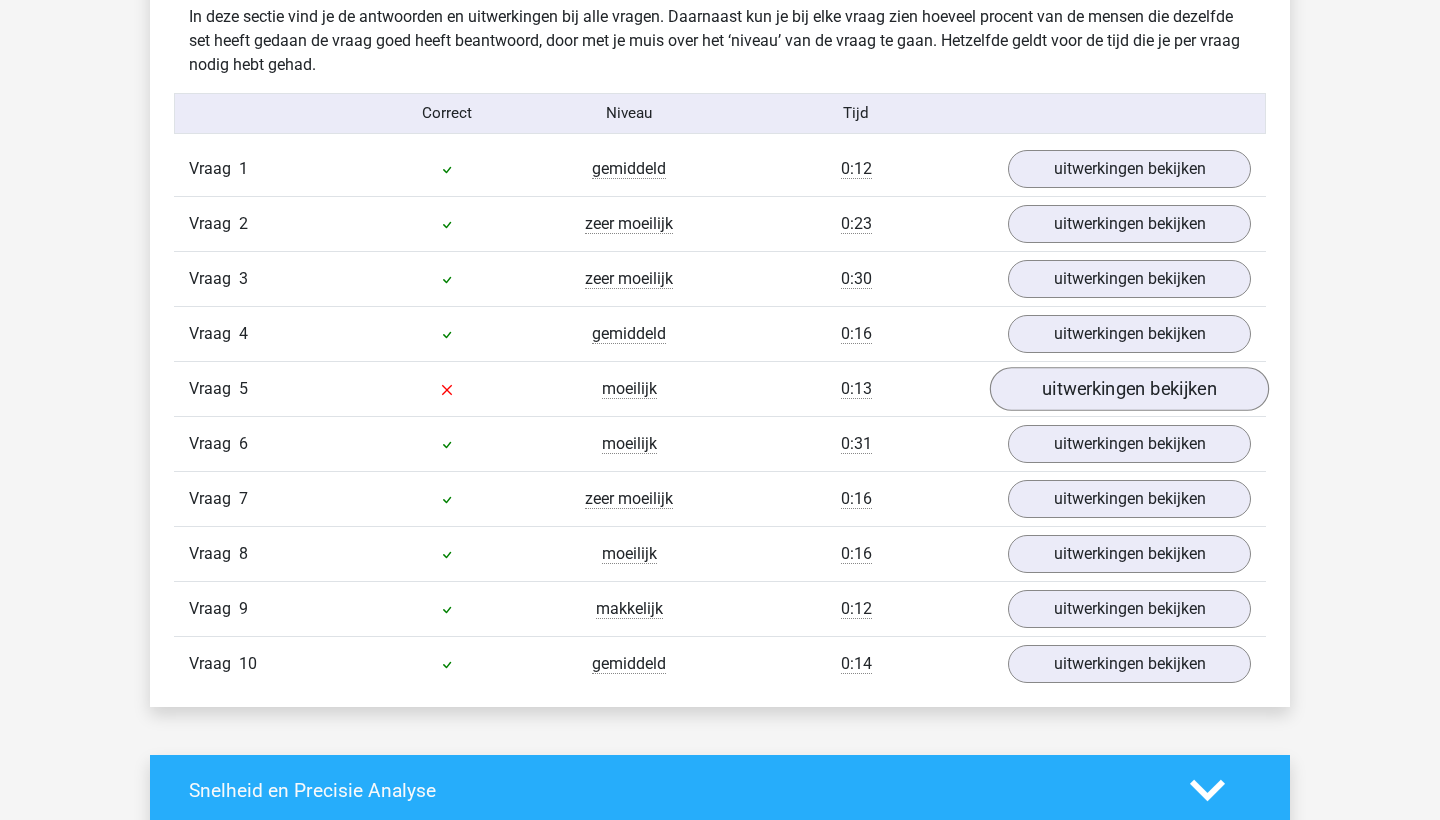 click on "uitwerkingen bekijken" at bounding box center [1129, 389] 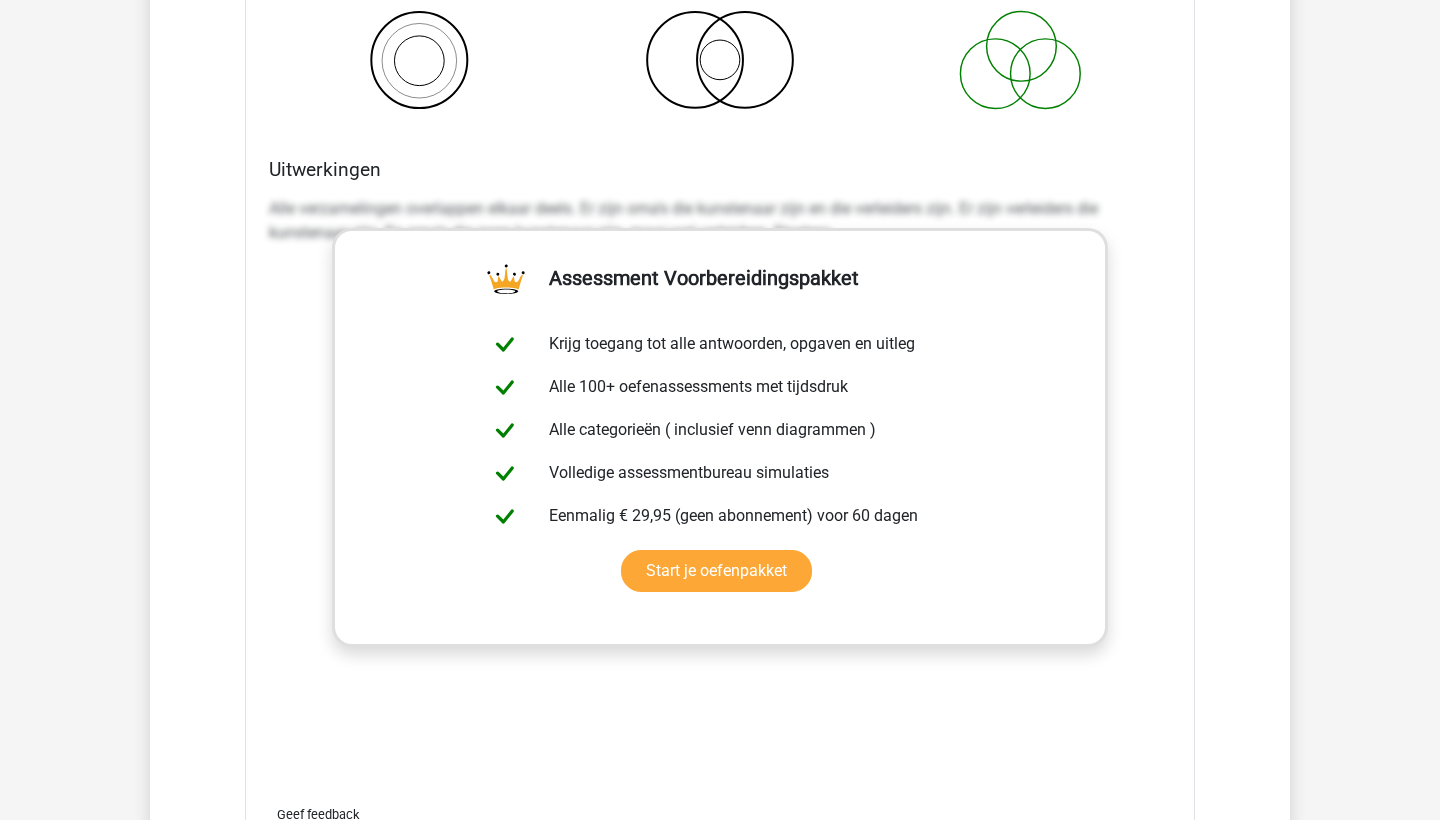scroll, scrollTop: 2399, scrollLeft: 0, axis: vertical 